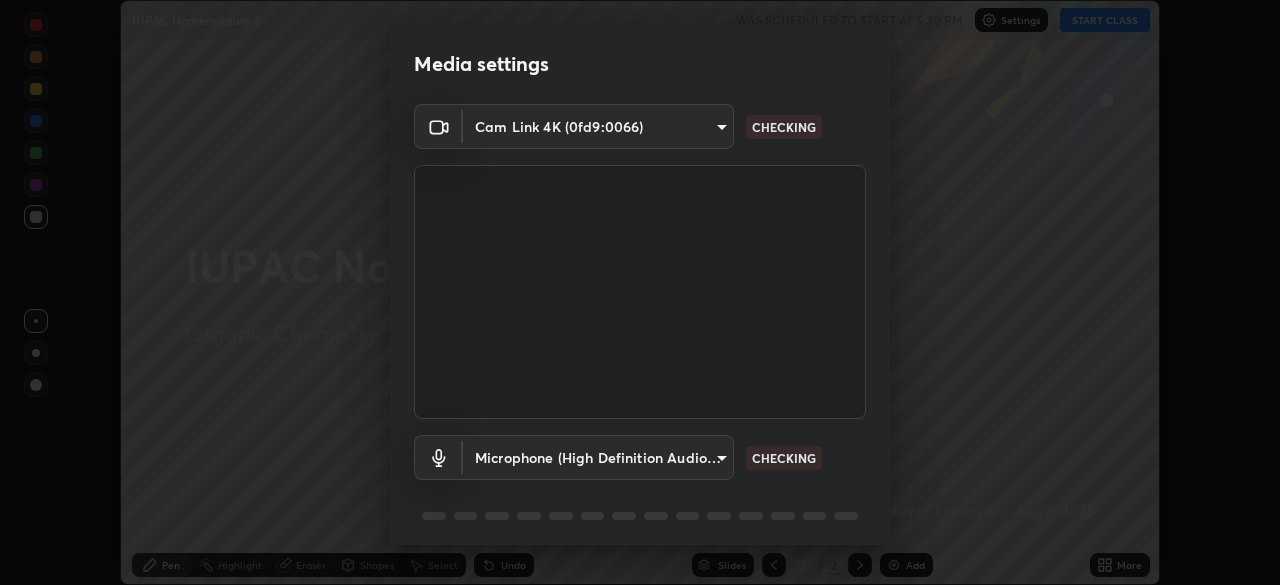 scroll, scrollTop: 0, scrollLeft: 0, axis: both 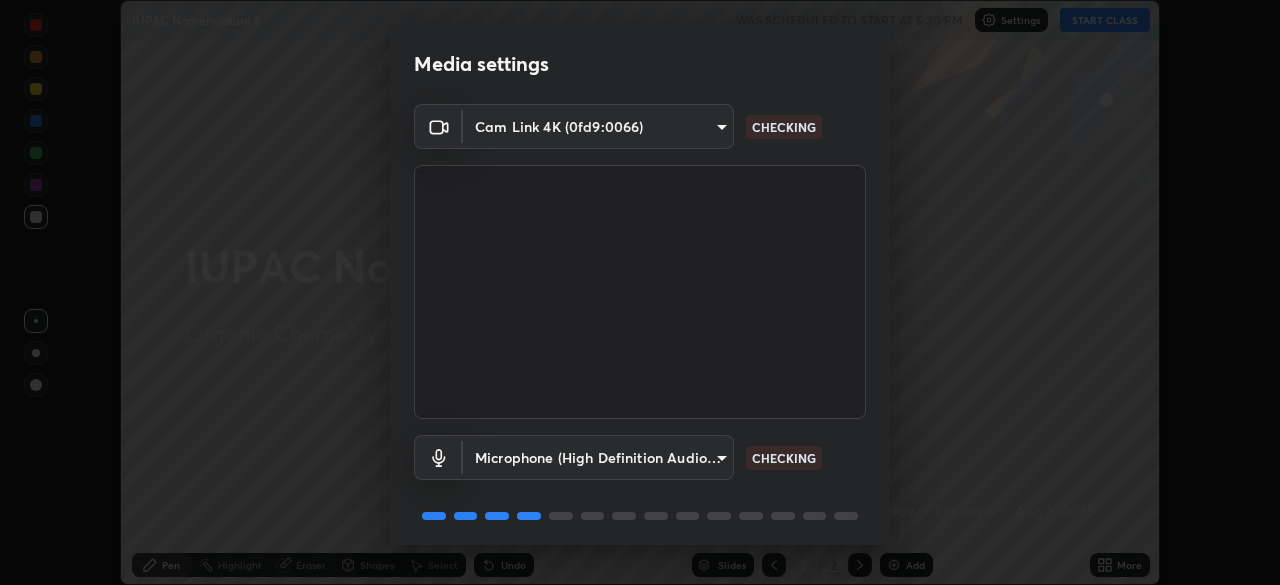 click on "Erase all IUPAC Nomenclature 8 WAS SCHEDULED TO START AT  5:30 PM Settings START CLASS Setting up your live class IUPAC Nomenclature 8 • L8 of Organic Chemistry [PERSON] Pen Highlight Eraser Shapes Select Undo Slides 2 / 2 Add More Enable hand raising Enable raise hand to speak to learners. Once enabled, chat will be turned off temporarily. Enable x   No doubts shared Encourage your learners to ask a doubt for better clarity Report an issue Reason for reporting Buffering Chat not working Audio - Video sync issue Educator video quality low ​ Attach an image Report Media settings Cam Link 4K (0fd9:0066) 0027d880a7963b517085937af56b29aa5f40e4e38db0b01c1037129a09c40036 CHECKING Microphone (High Definition Audio Device) f6097a301f645a17e9d84f76dd5c4a02c8c431571a5883ed985684940c961cd1 CHECKING 1 / 5 Next" at bounding box center (640, 292) 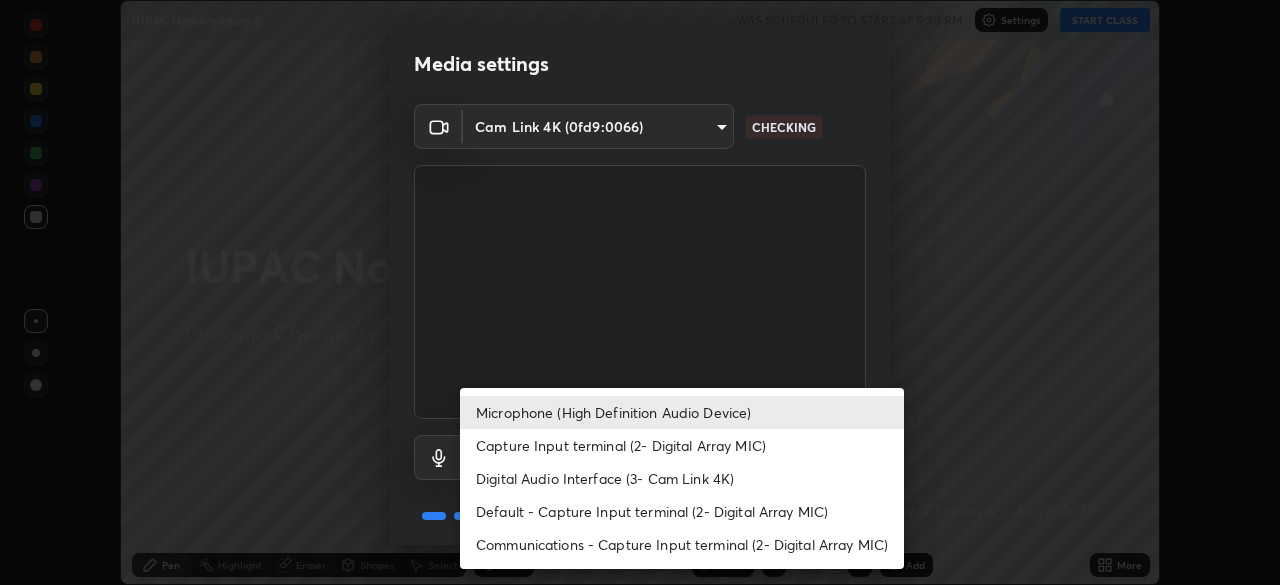 click at bounding box center [640, 292] 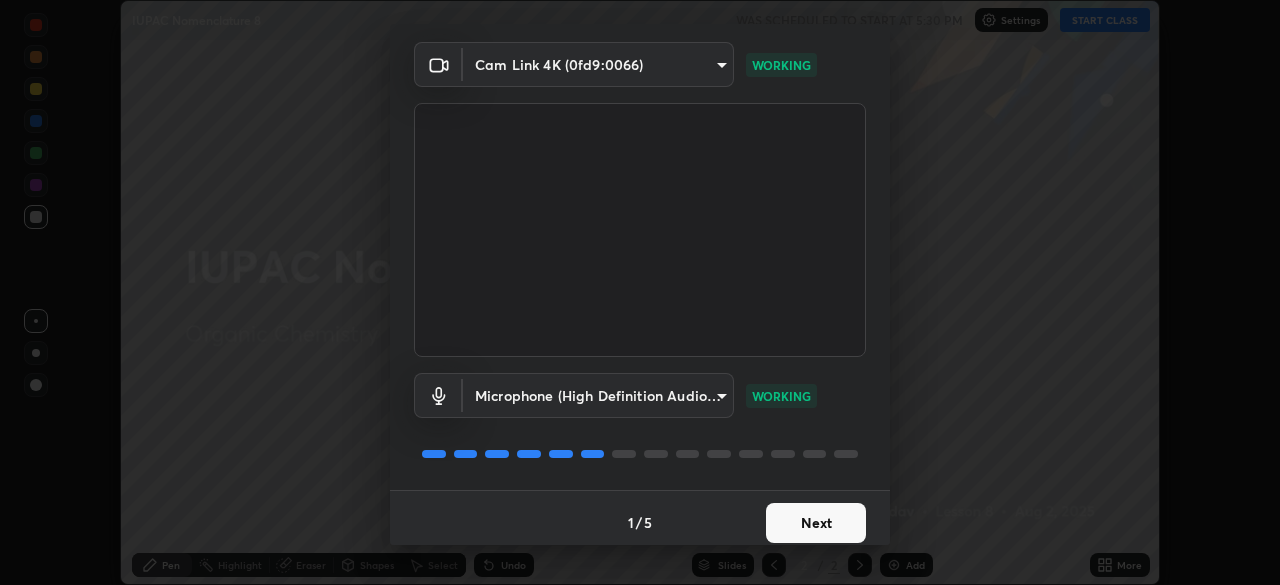 scroll, scrollTop: 71, scrollLeft: 0, axis: vertical 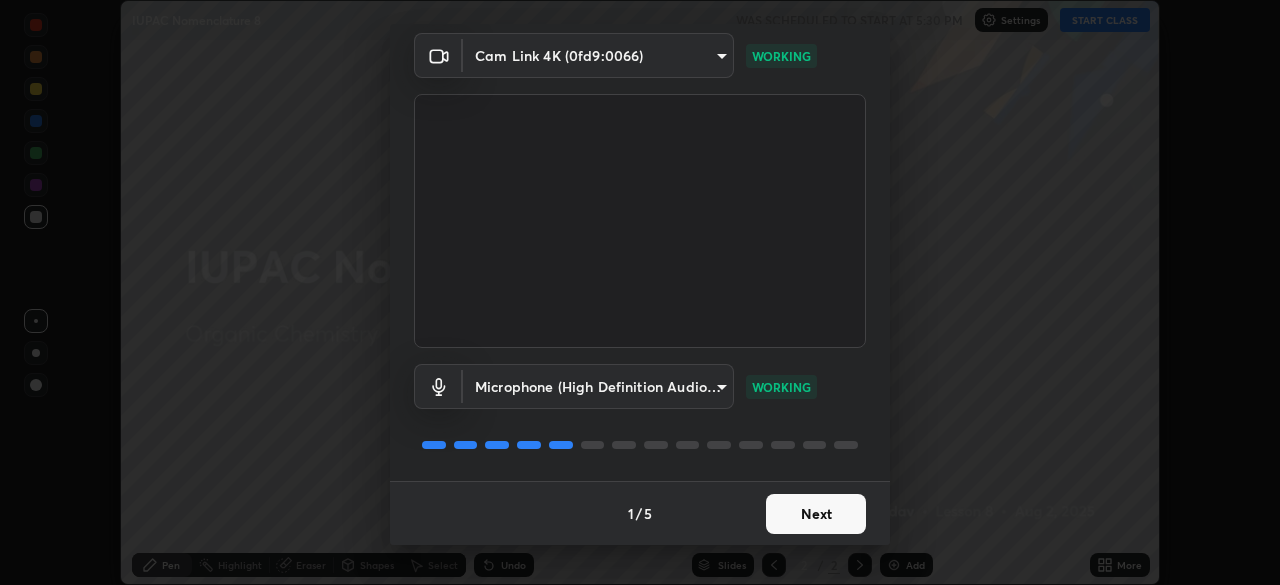 click on "Next" at bounding box center [816, 514] 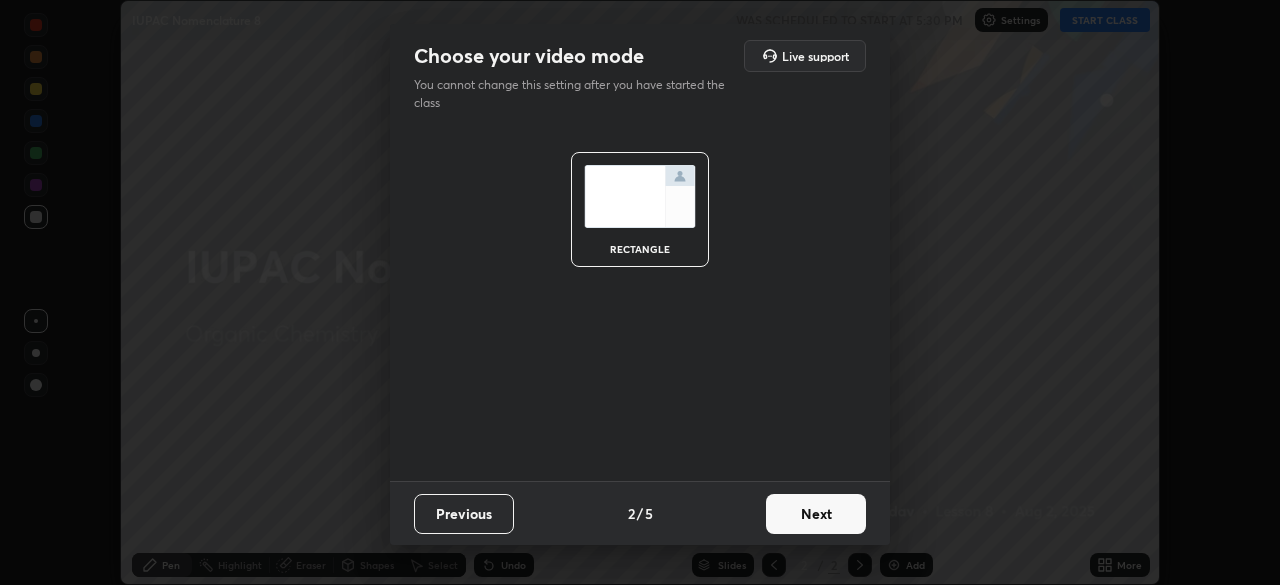 scroll, scrollTop: 0, scrollLeft: 0, axis: both 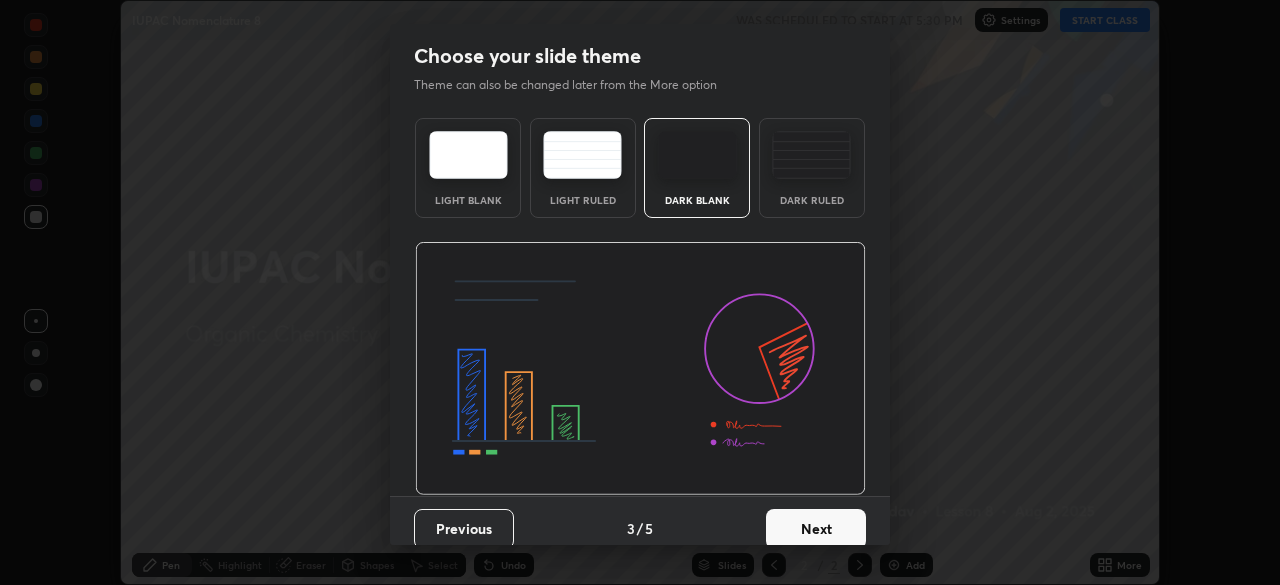 click on "Next" at bounding box center [816, 529] 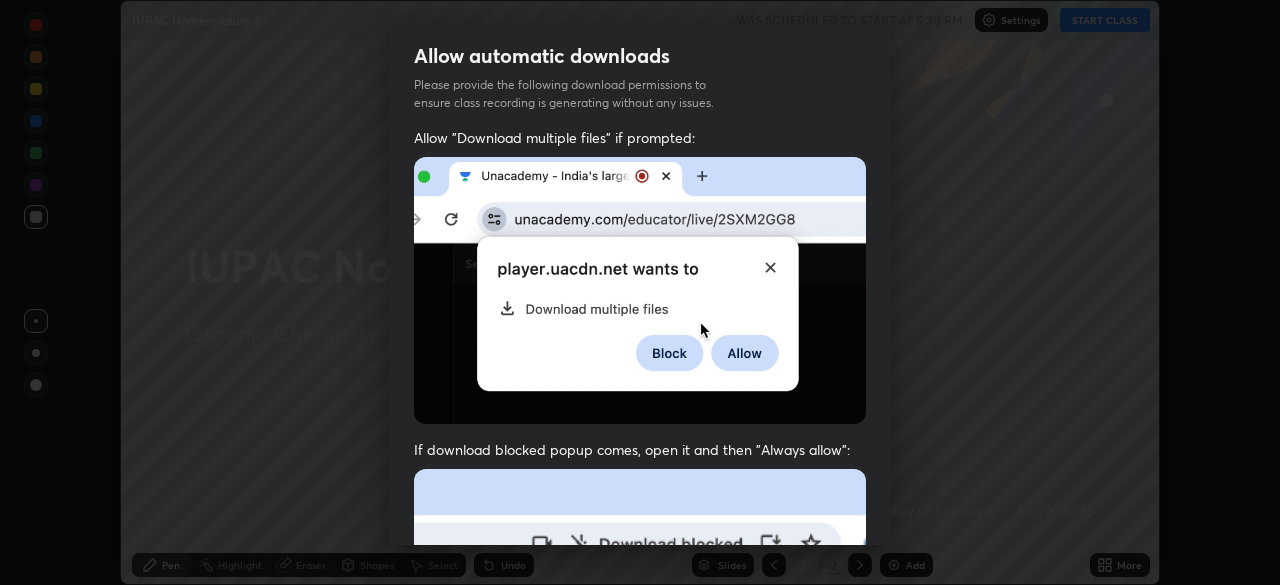 click at bounding box center [640, 687] 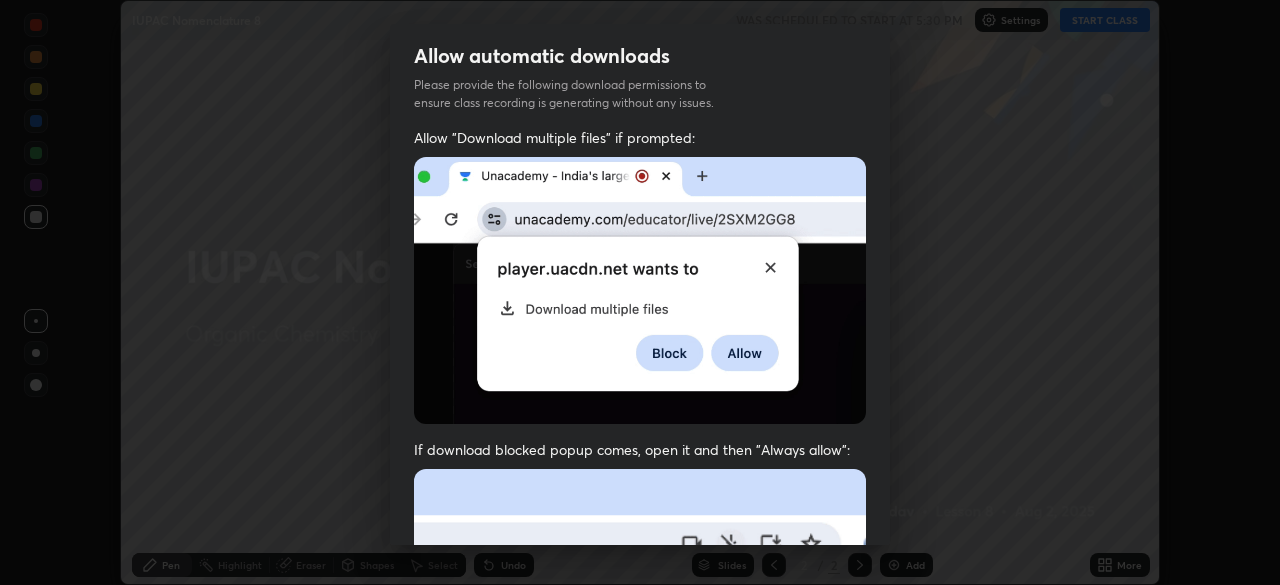 click at bounding box center [640, 687] 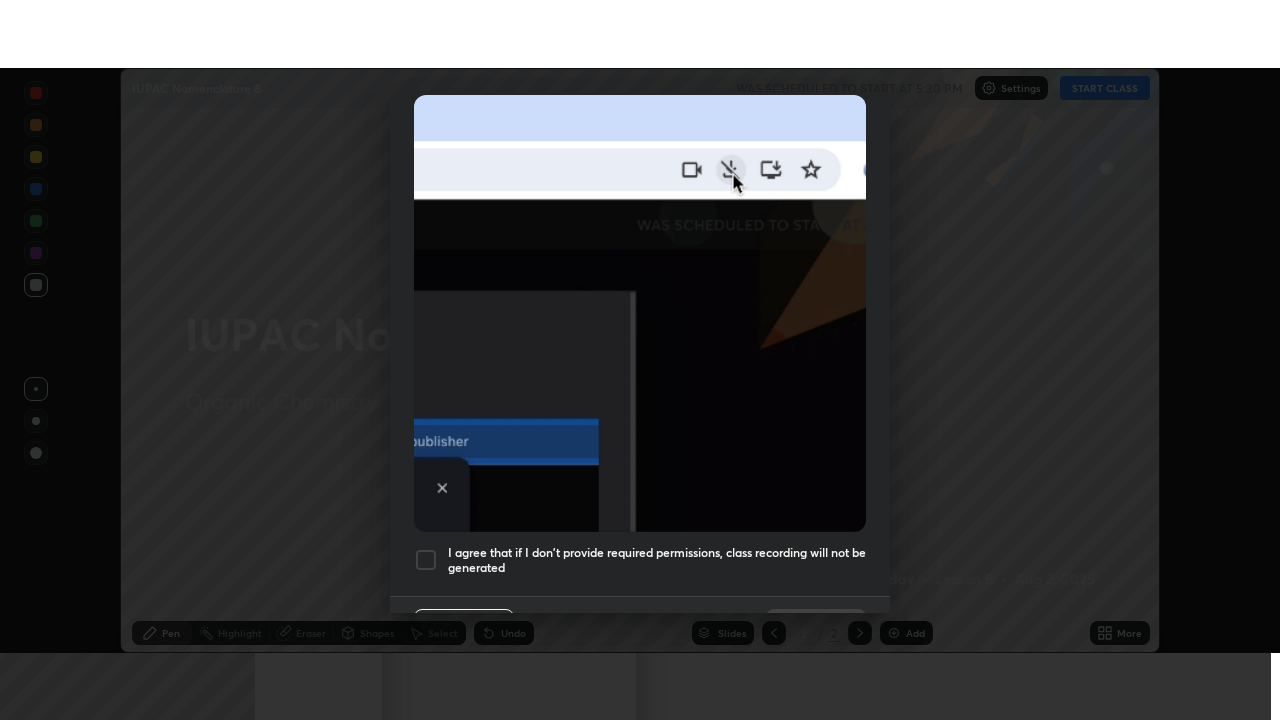 scroll, scrollTop: 479, scrollLeft: 0, axis: vertical 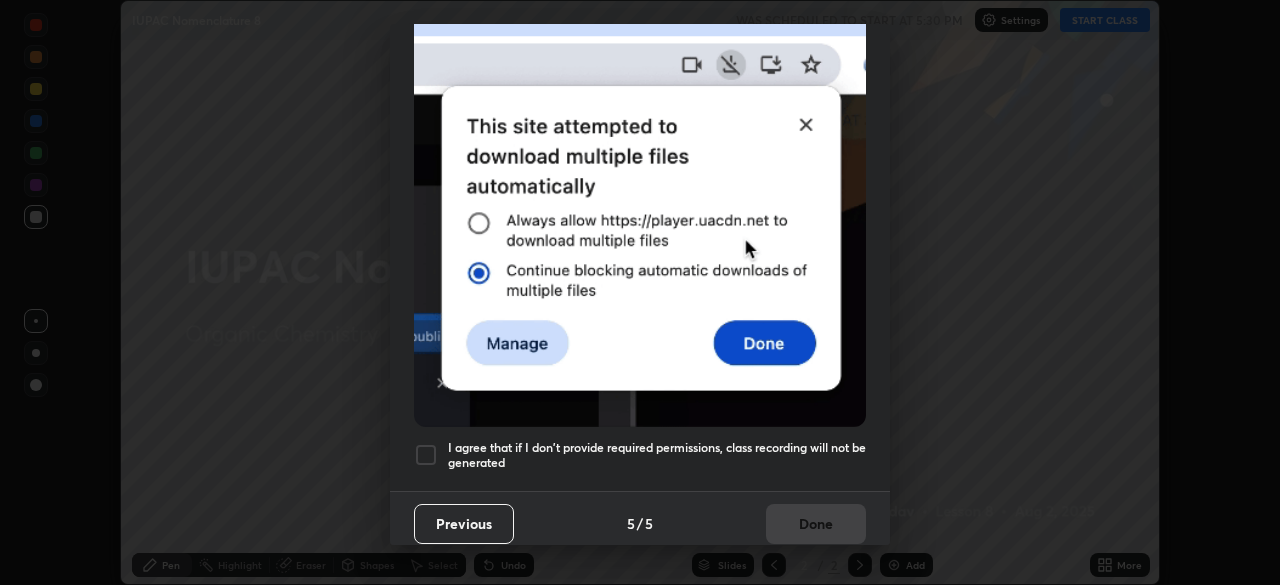 click on "I agree that if I don't provide required permissions, class recording will not be generated" at bounding box center (640, 455) 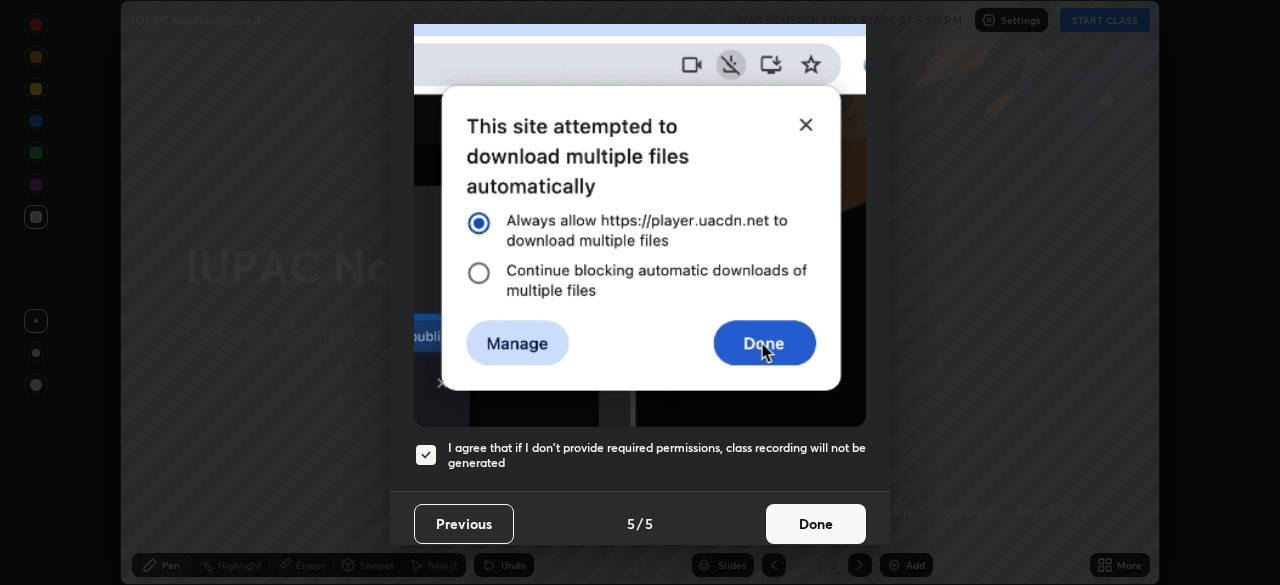 click on "Done" at bounding box center (816, 524) 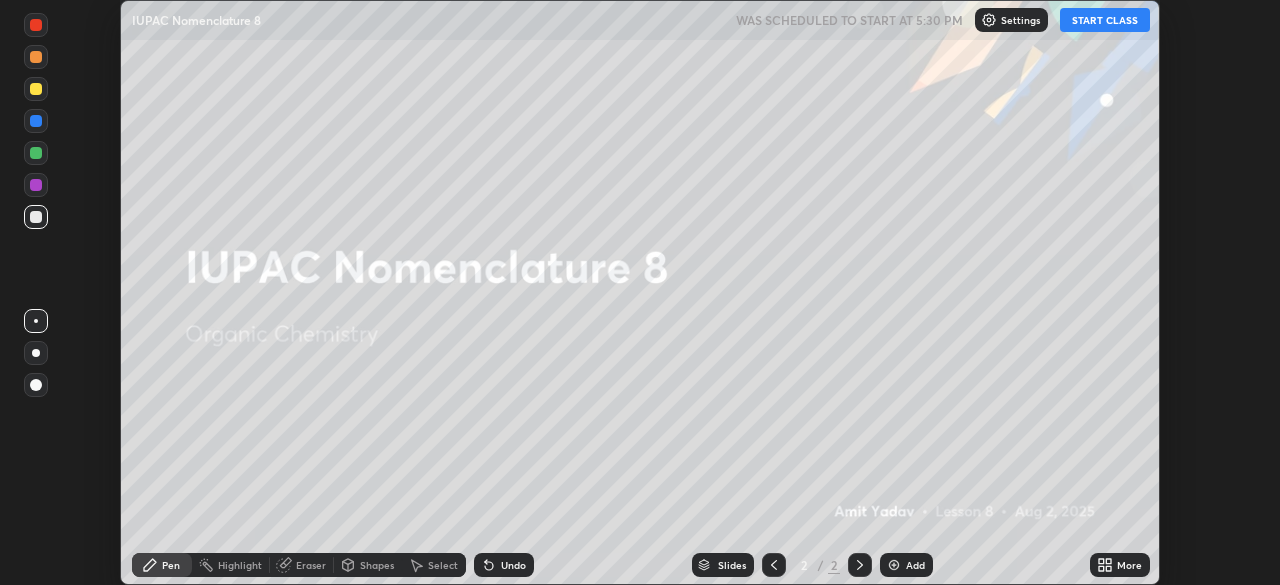 click 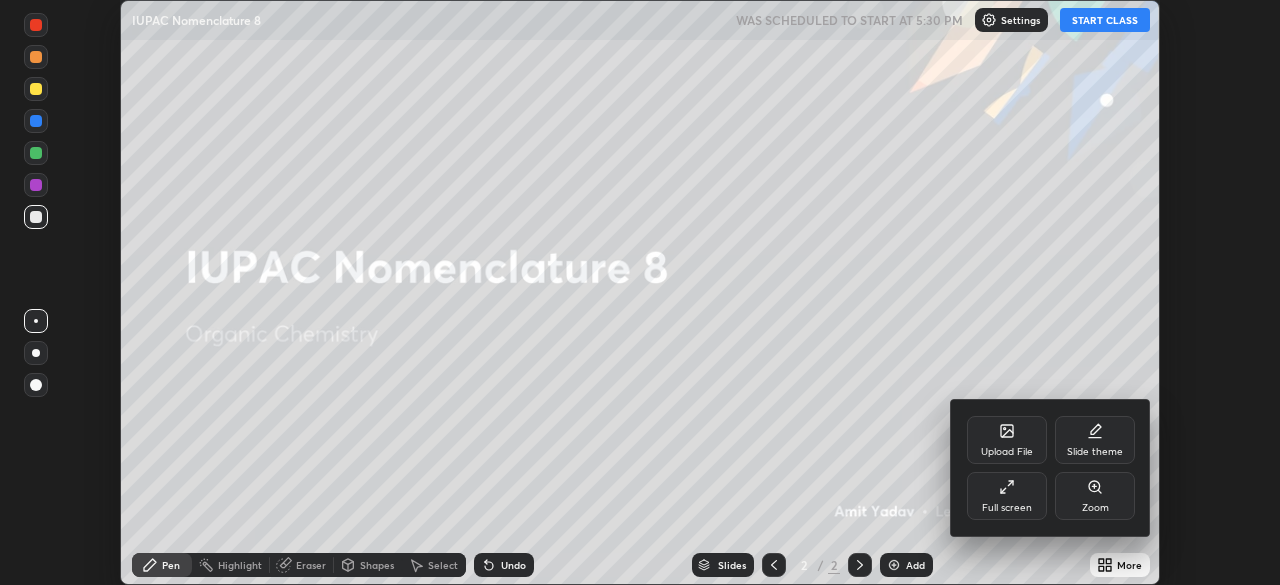 click on "Full screen" at bounding box center (1007, 496) 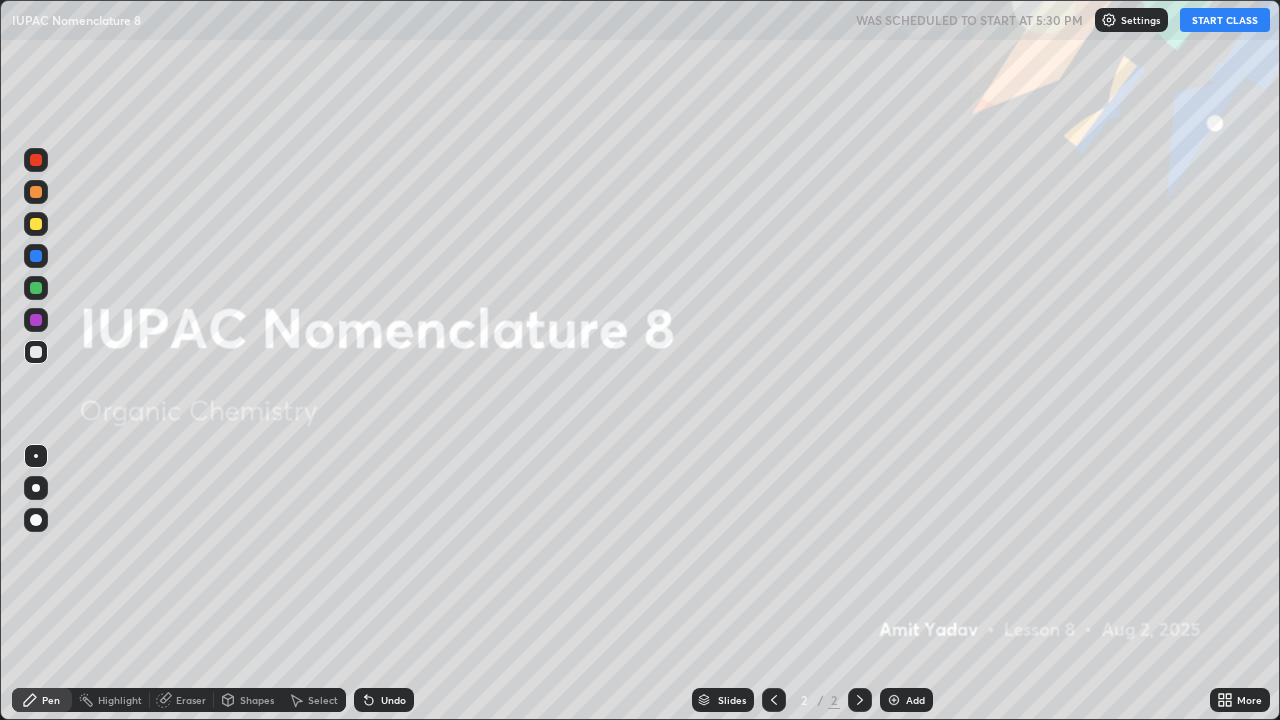 scroll, scrollTop: 99280, scrollLeft: 98720, axis: both 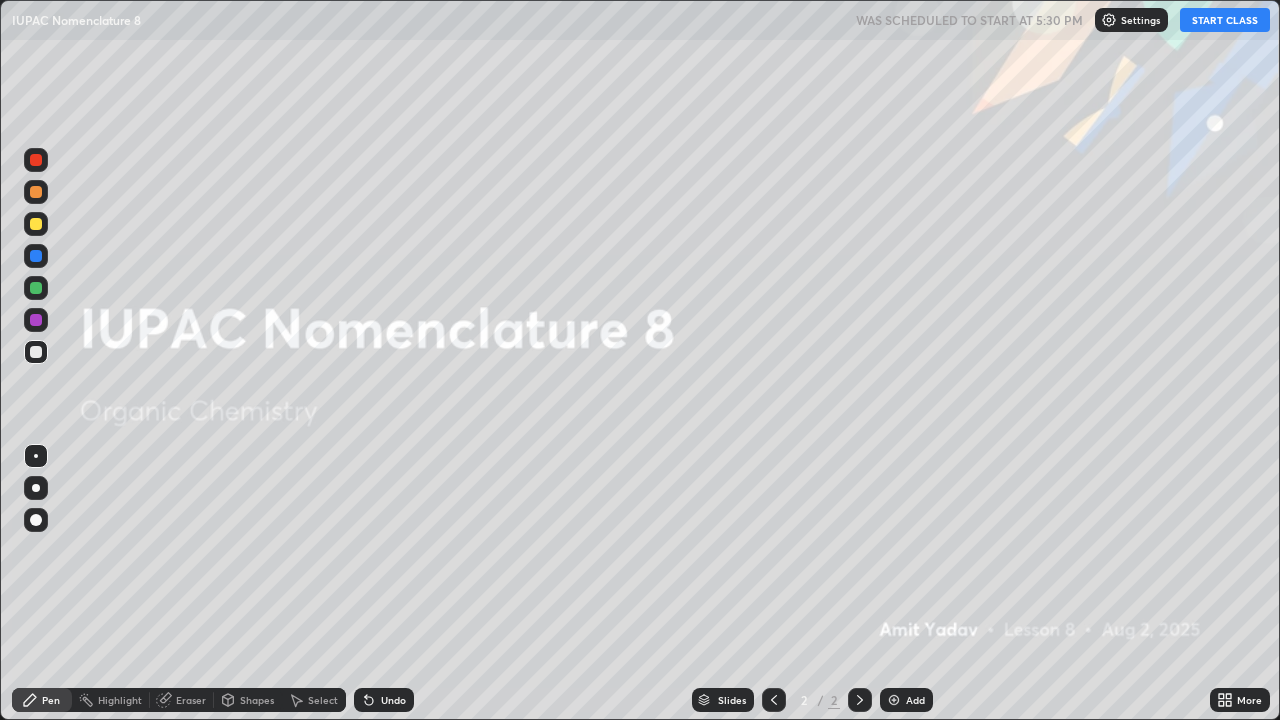 click on "START CLASS" at bounding box center (1225, 20) 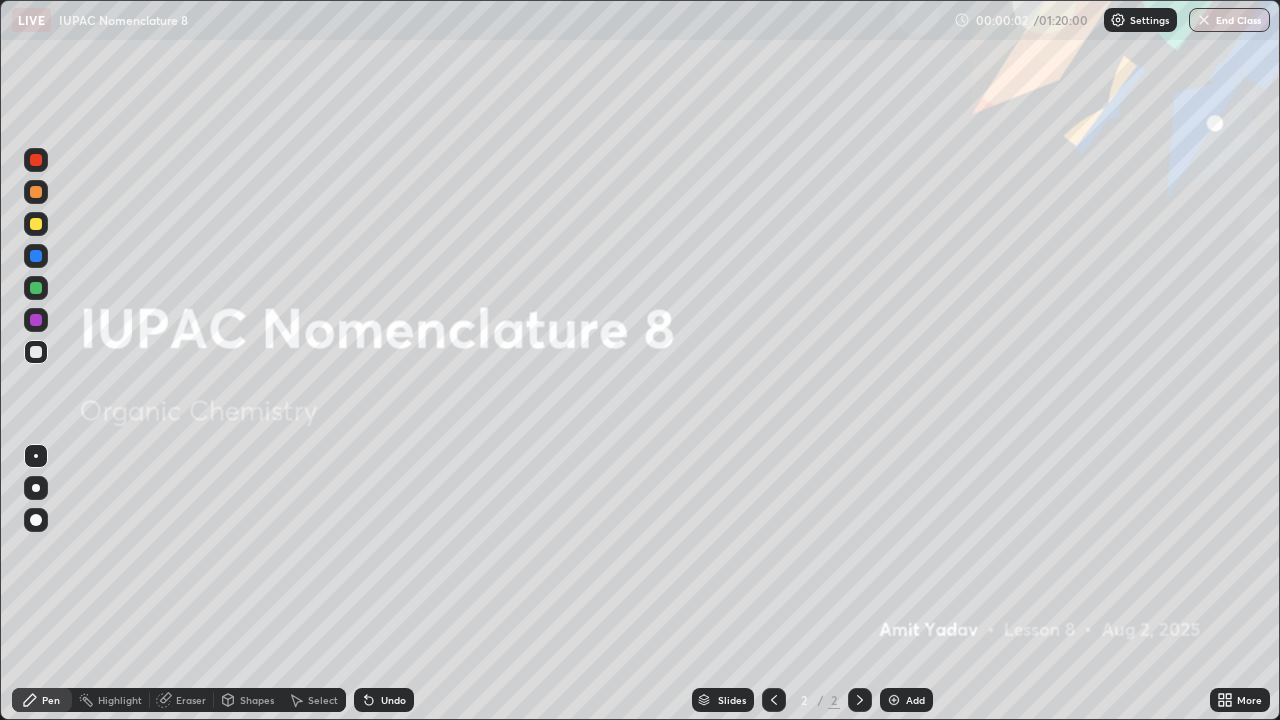 click on "Highlight" at bounding box center [111, 700] 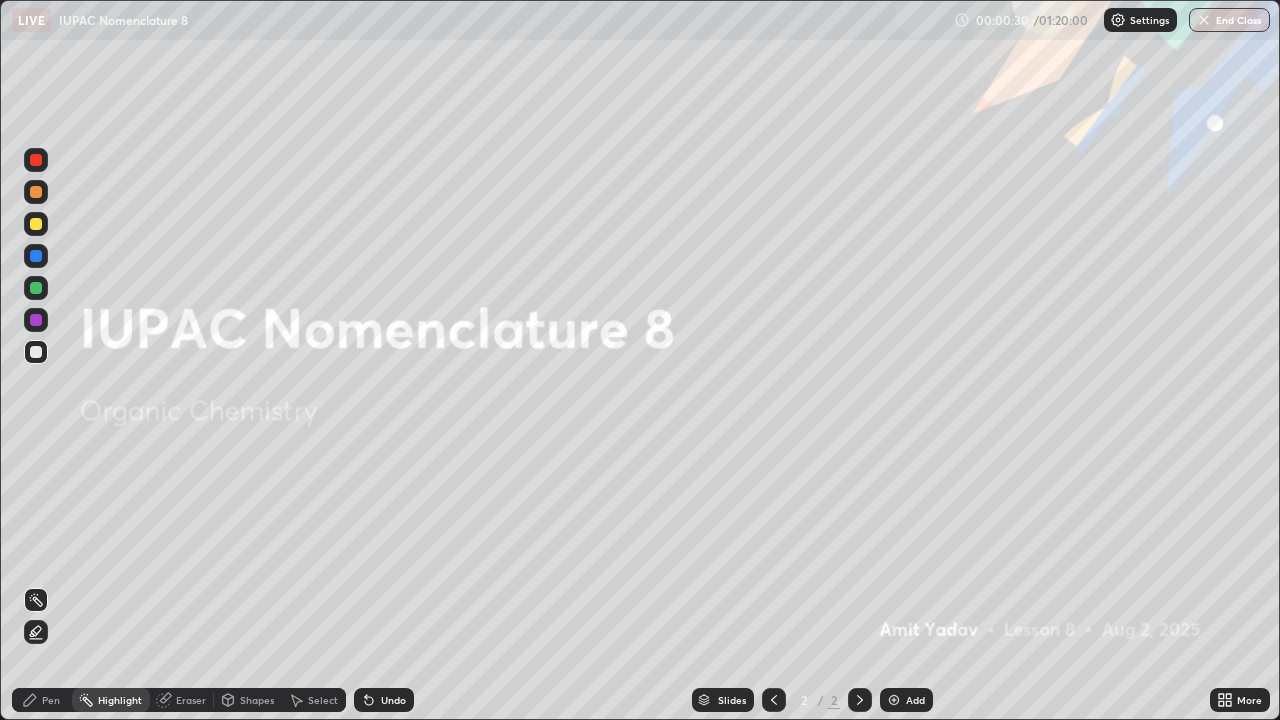 click at bounding box center (894, 700) 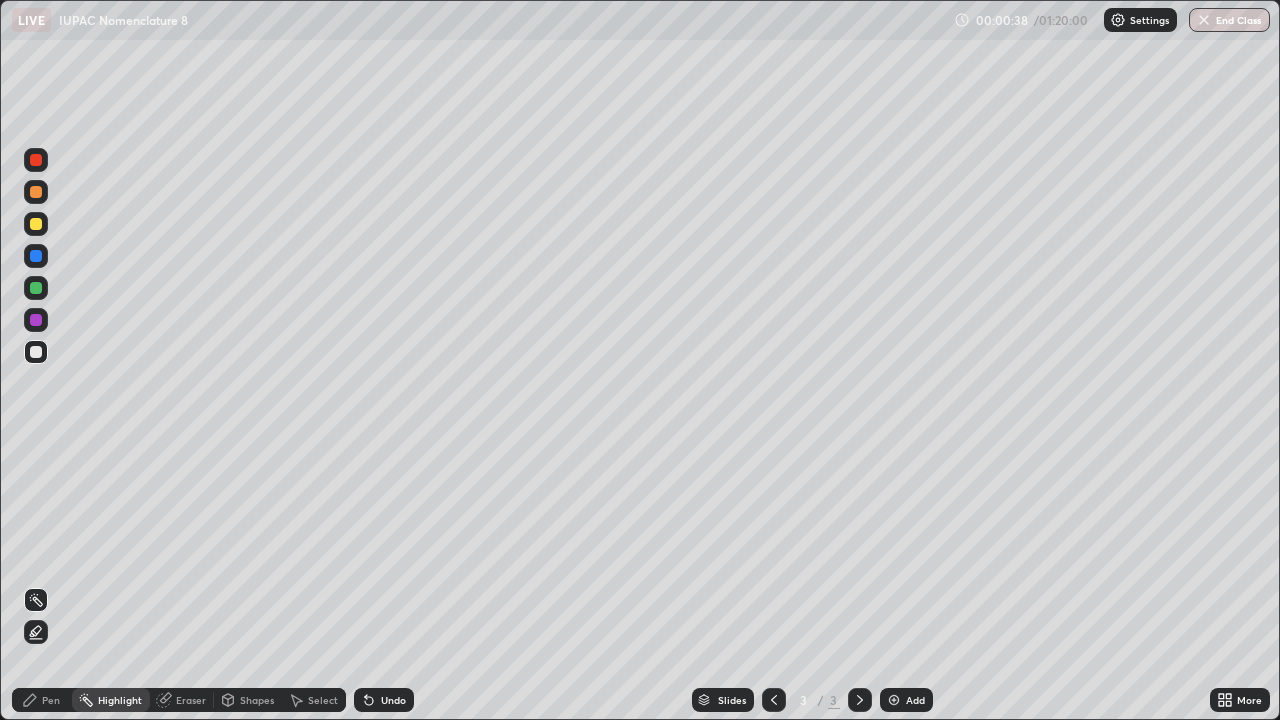 click on "Undo" at bounding box center [380, 700] 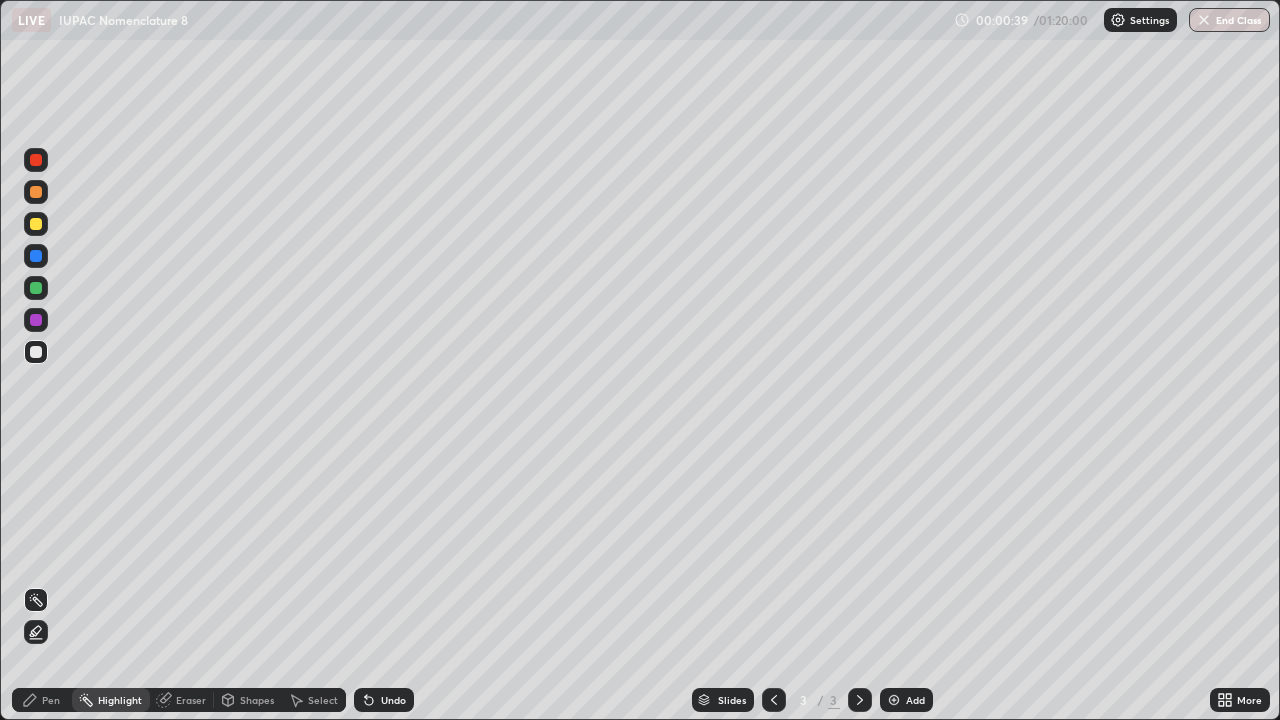 click on "Pen" at bounding box center (42, 700) 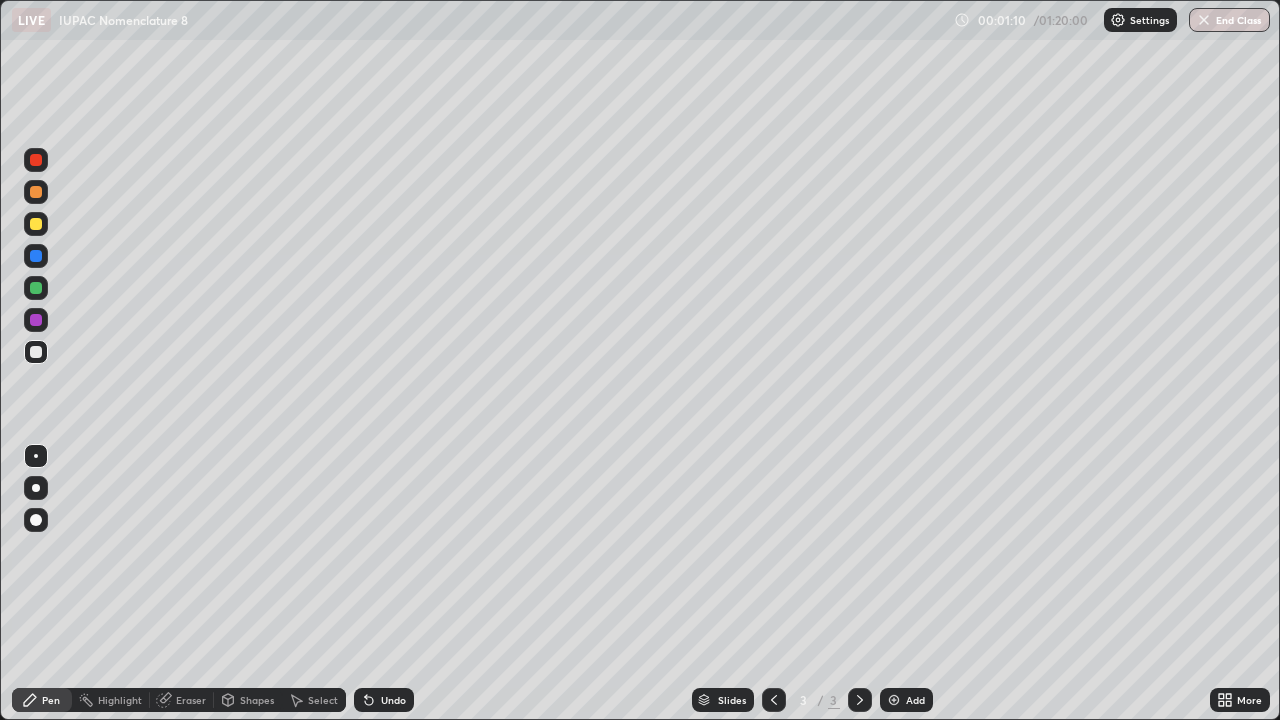click at bounding box center (36, 224) 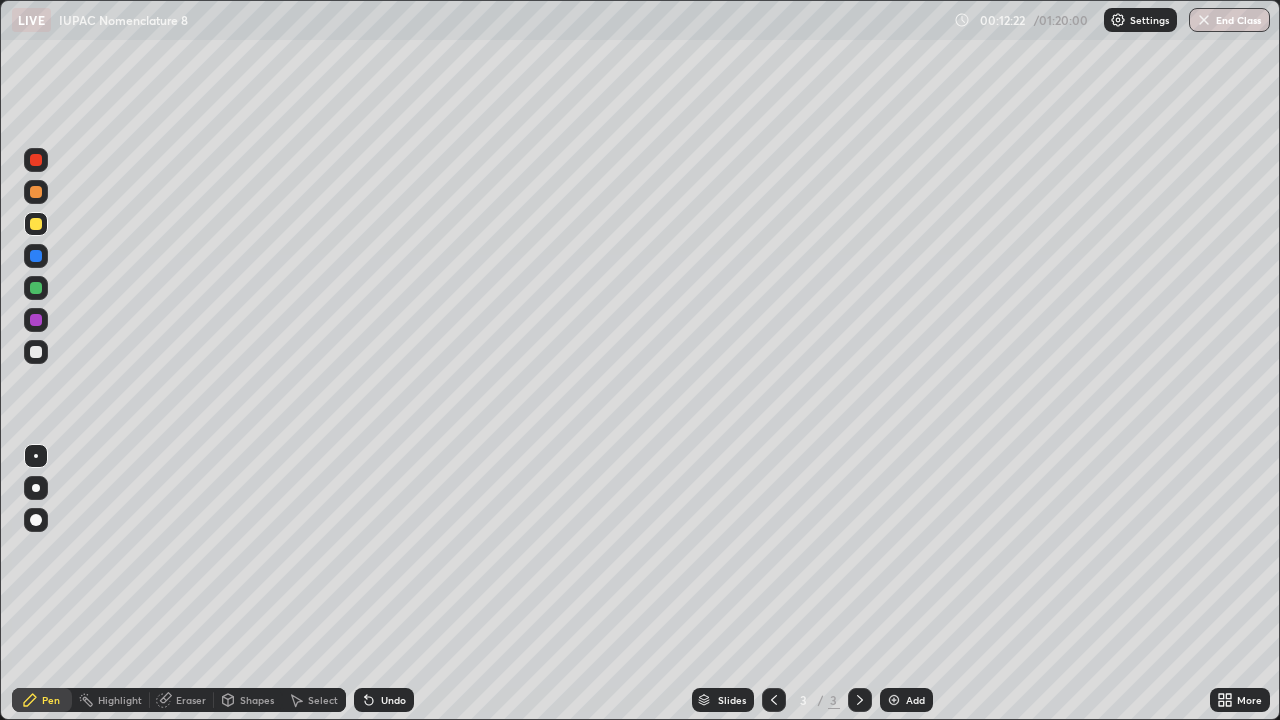 click on "Add" at bounding box center [906, 700] 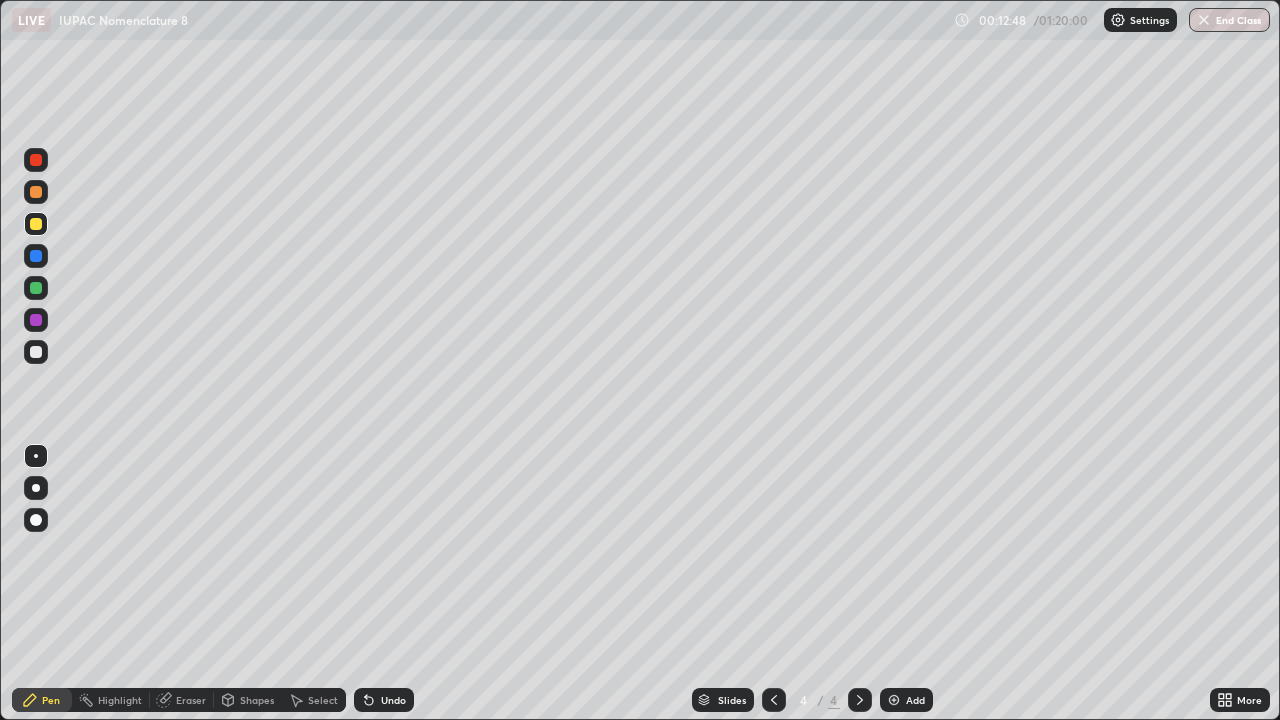 click at bounding box center (36, 352) 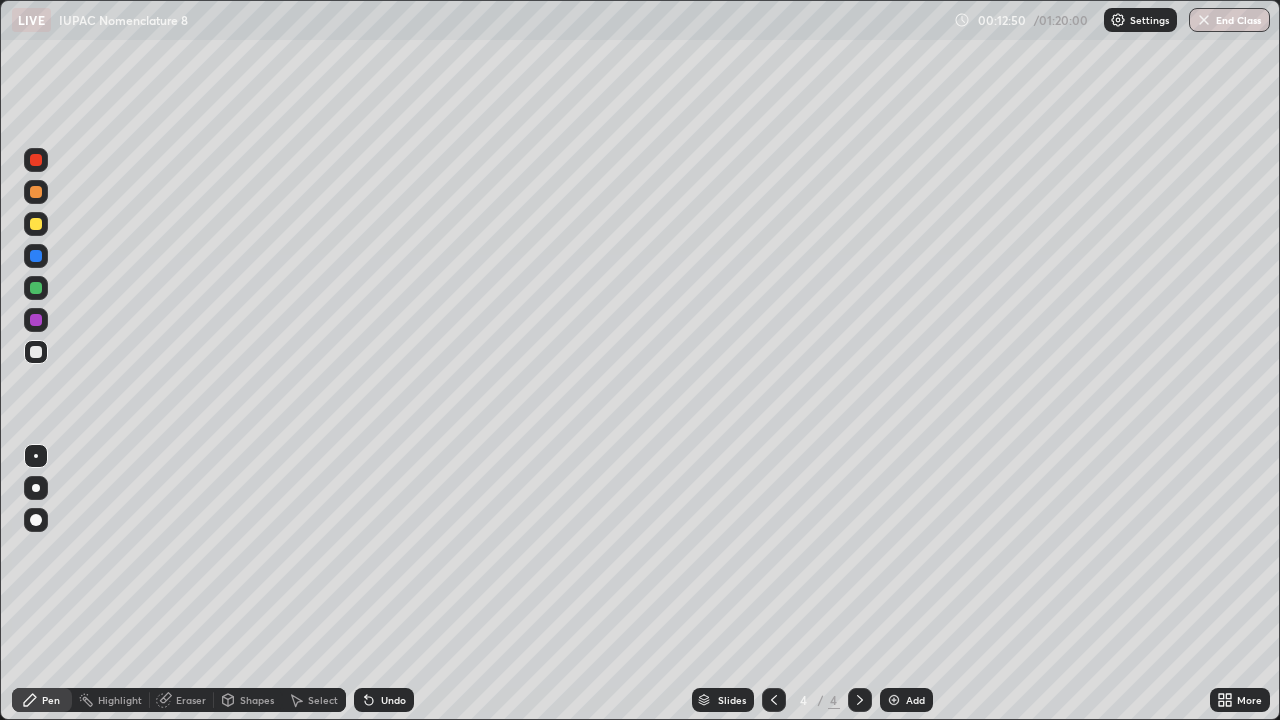 click on "Shapes" at bounding box center (248, 700) 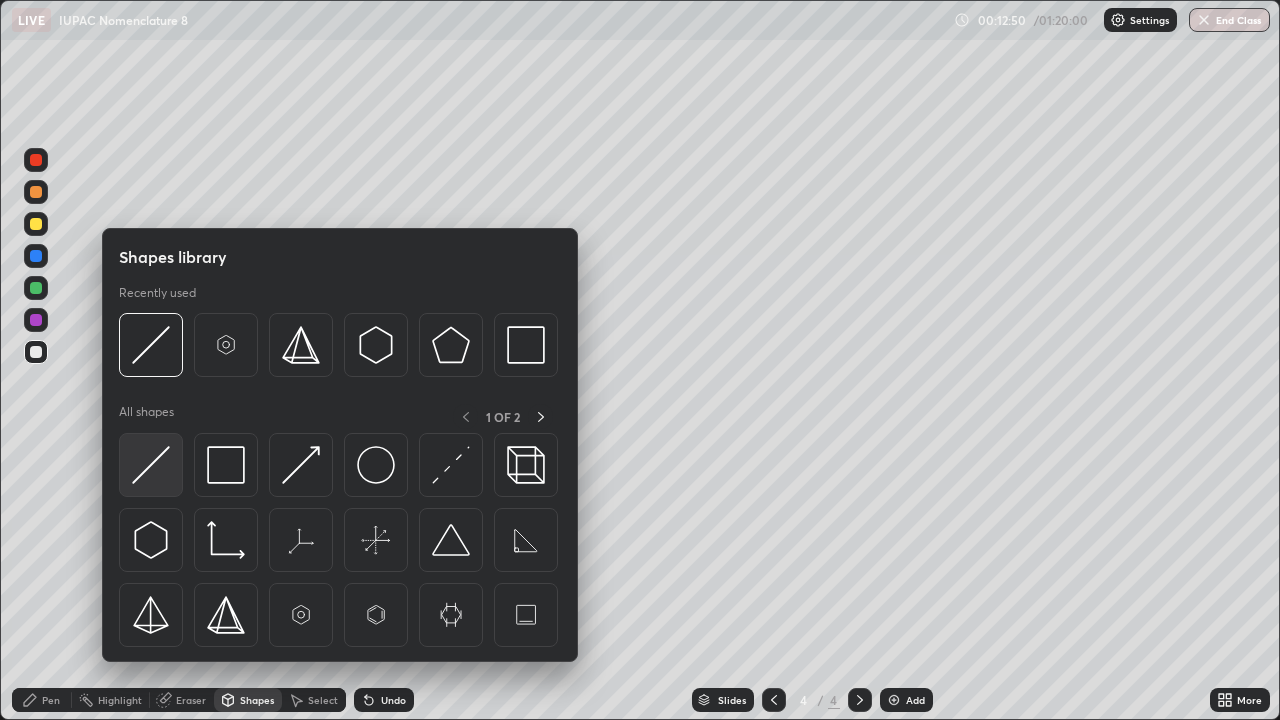 click at bounding box center (151, 465) 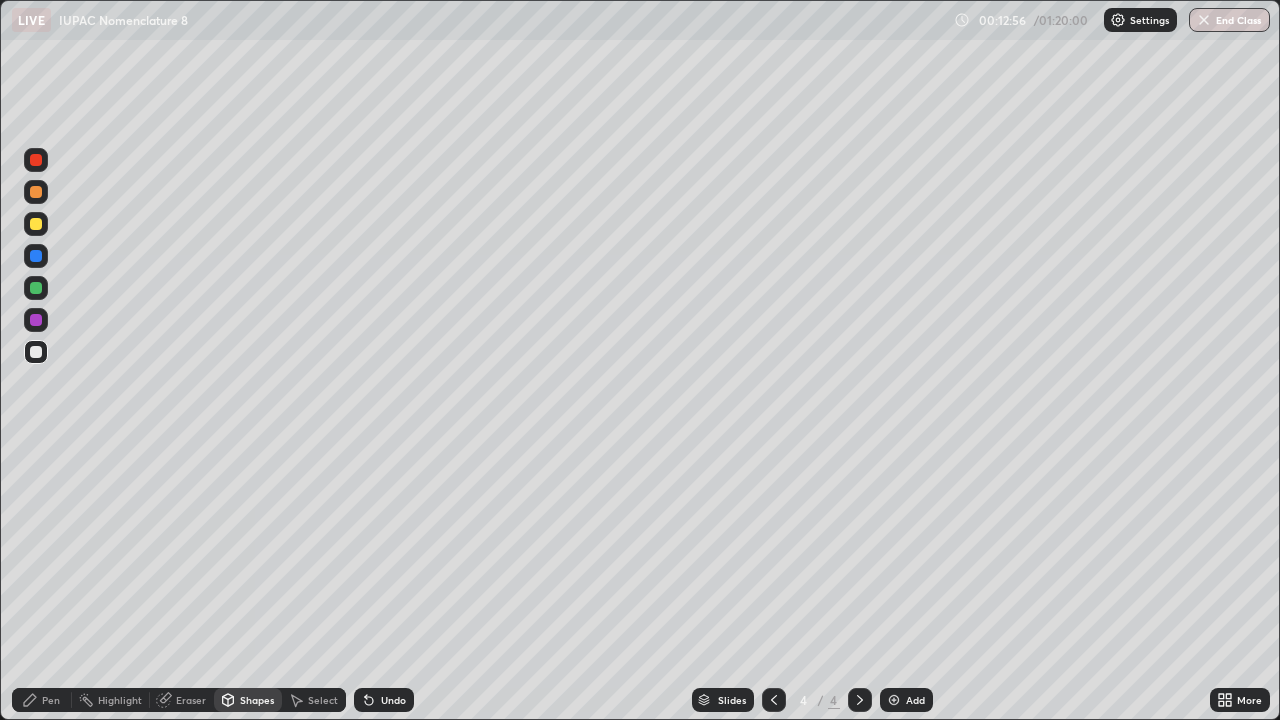 click at bounding box center (36, 352) 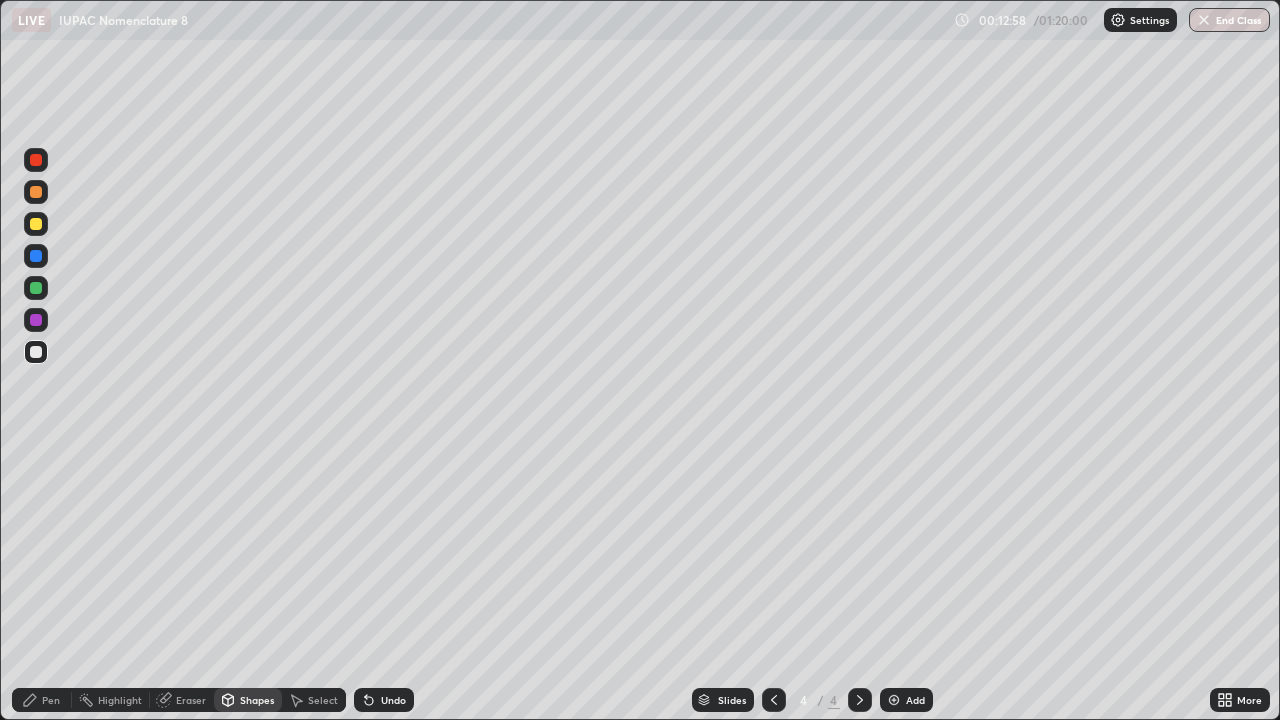 click on "Pen" at bounding box center (42, 700) 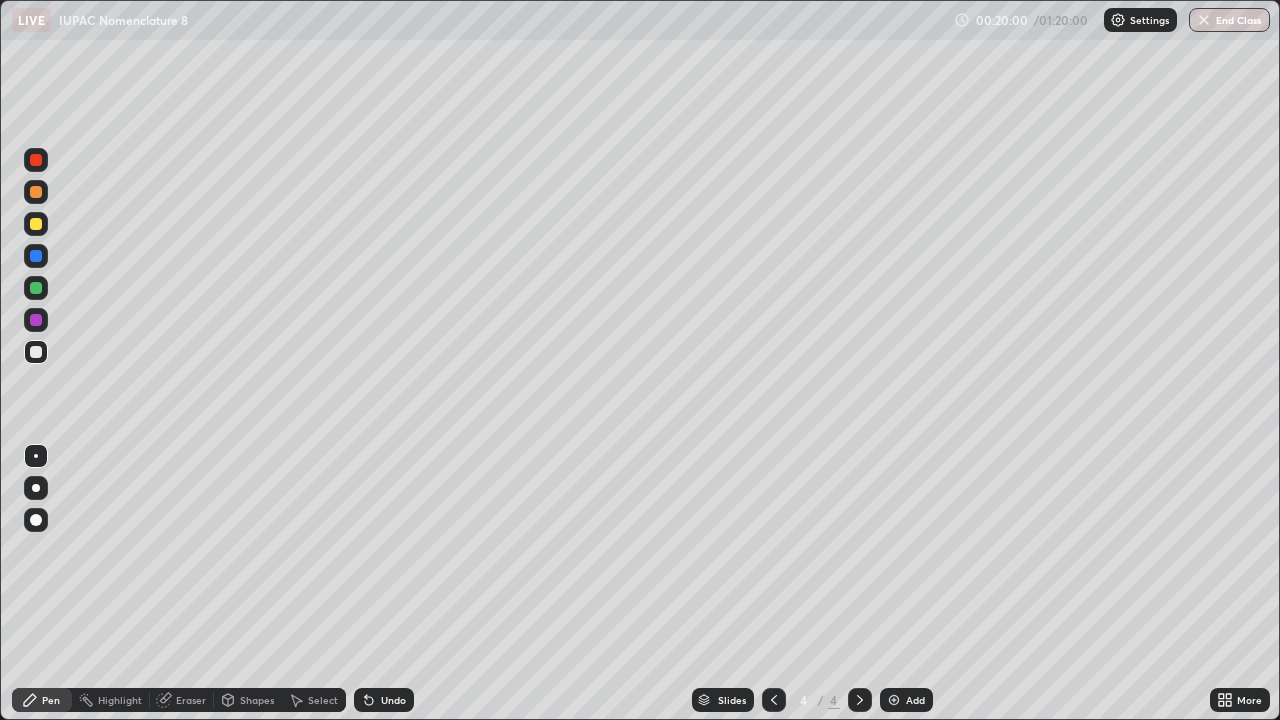 click at bounding box center (36, 224) 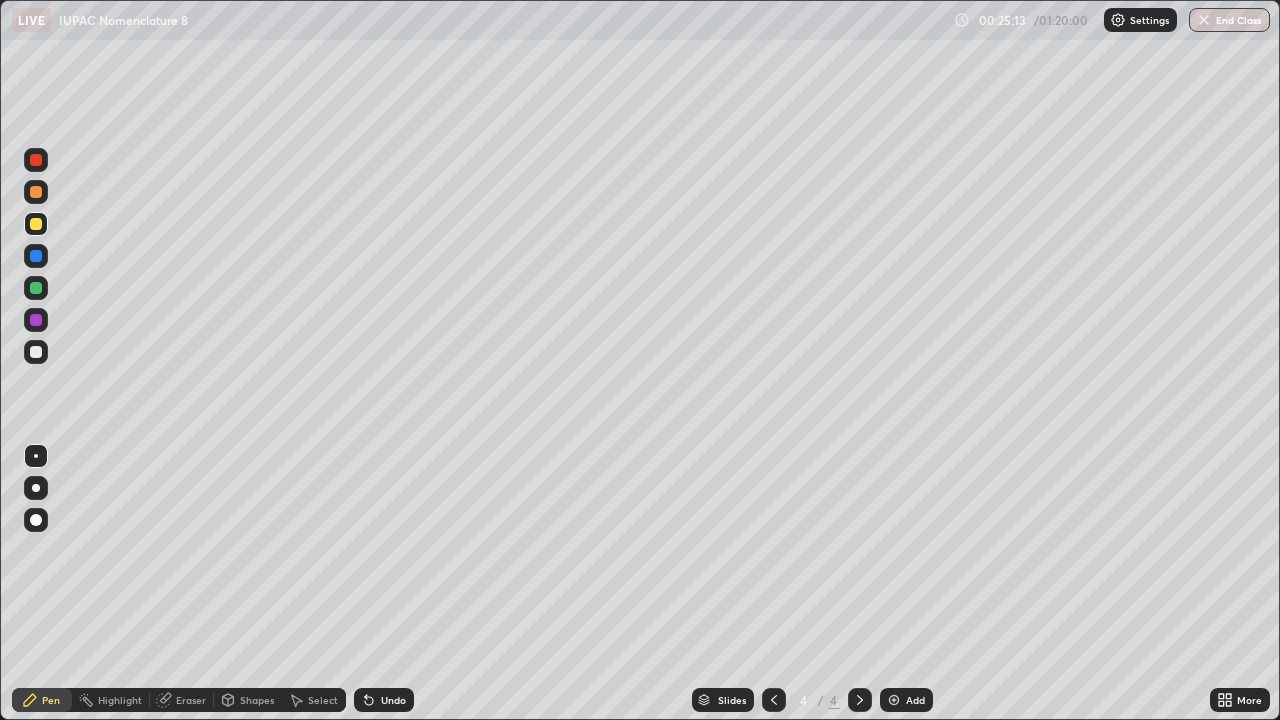 click at bounding box center [894, 700] 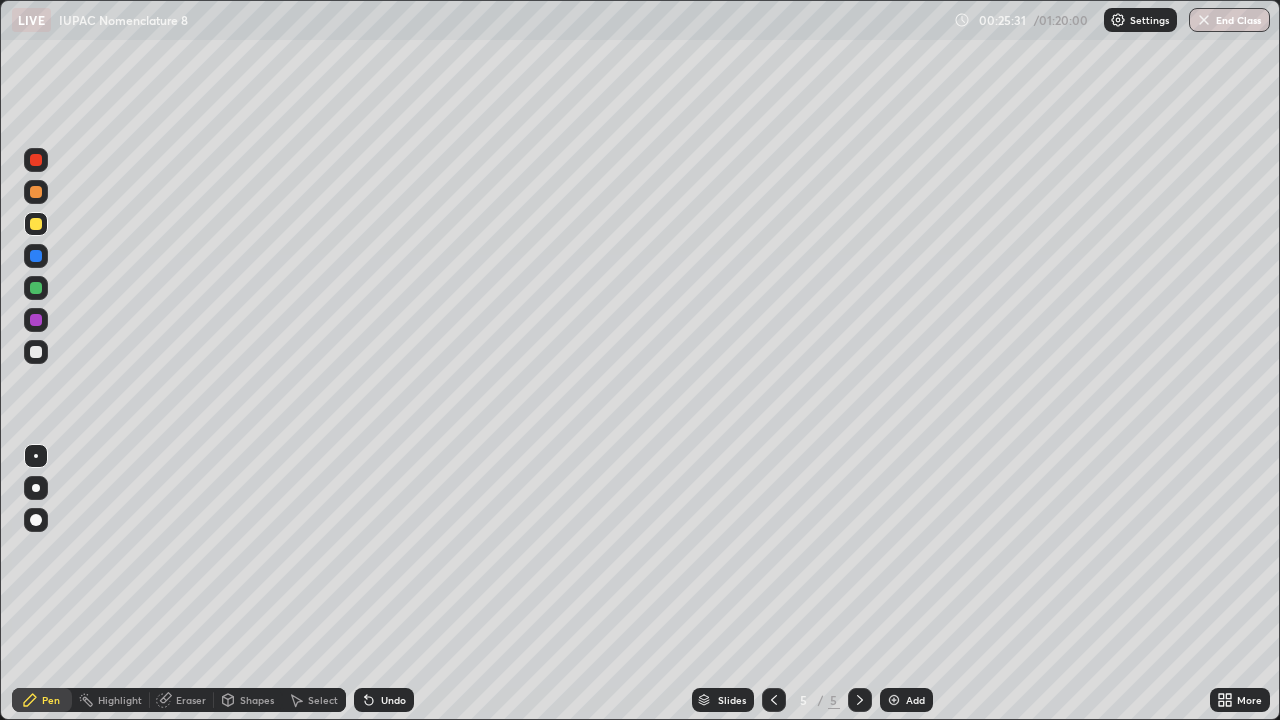 click on "Erase all" at bounding box center (36, 360) 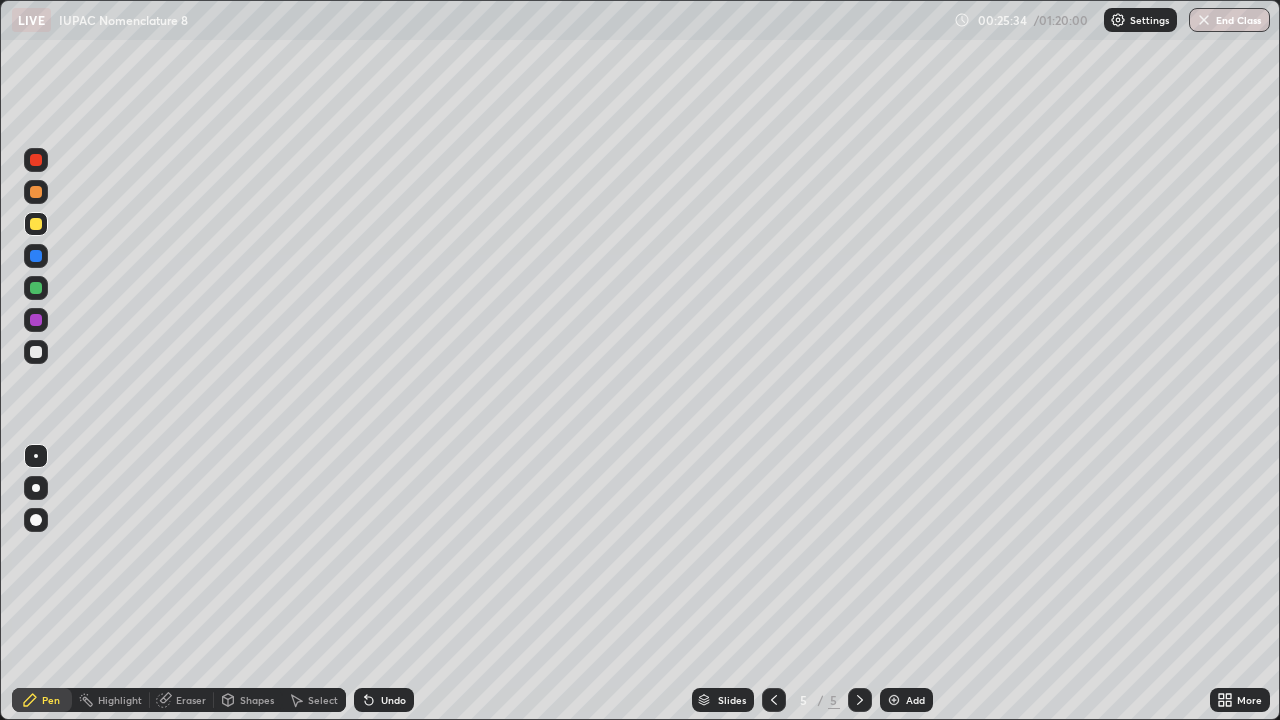 click at bounding box center [36, 352] 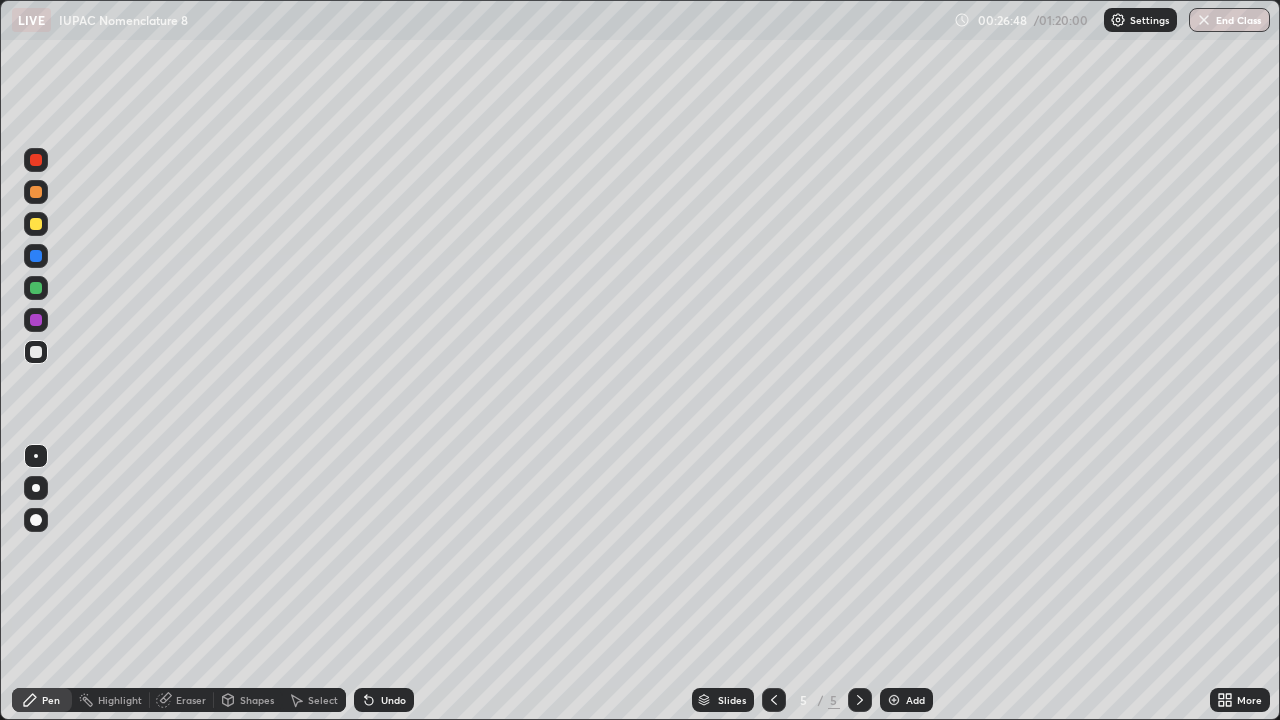click at bounding box center [36, 288] 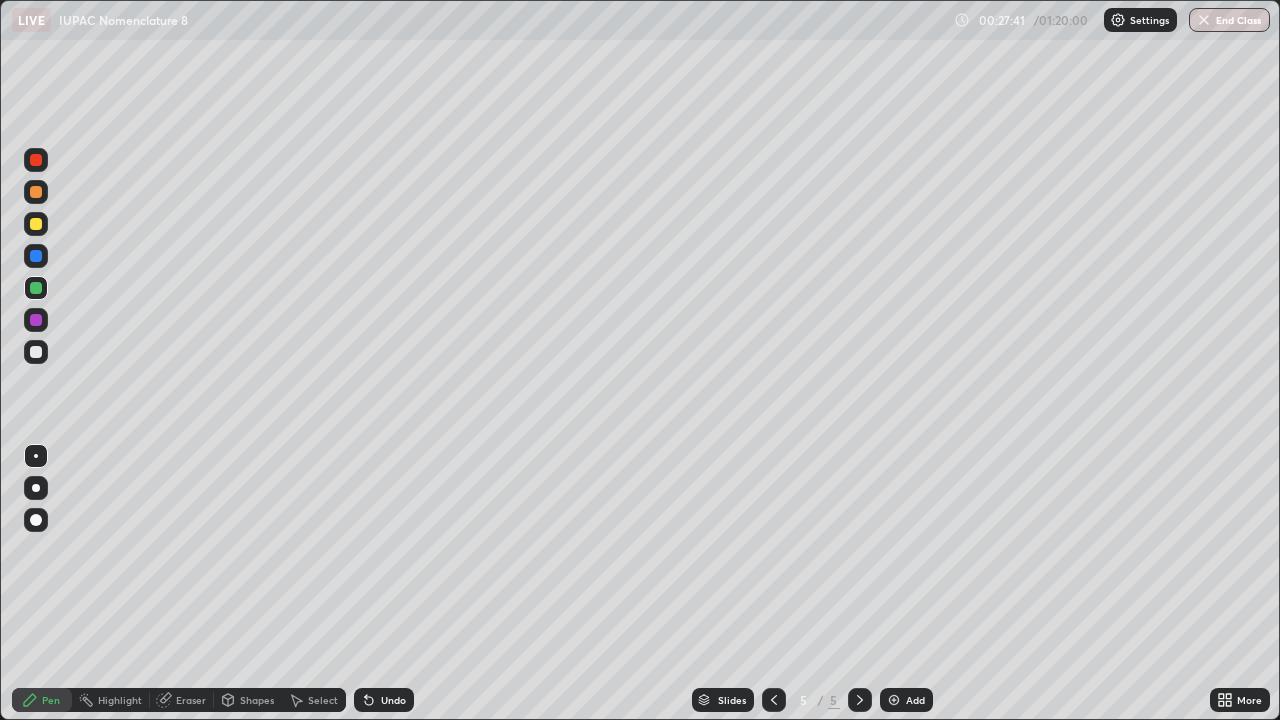 click at bounding box center [36, 352] 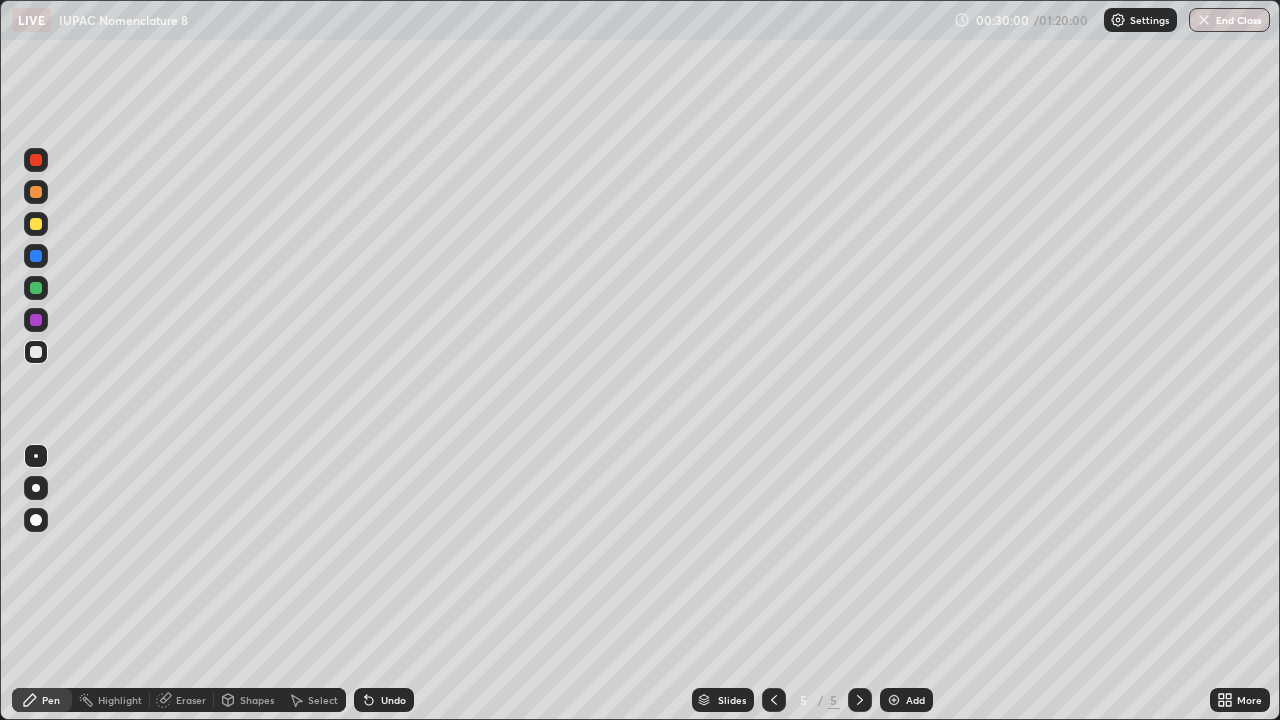 click on "Eraser" at bounding box center [191, 700] 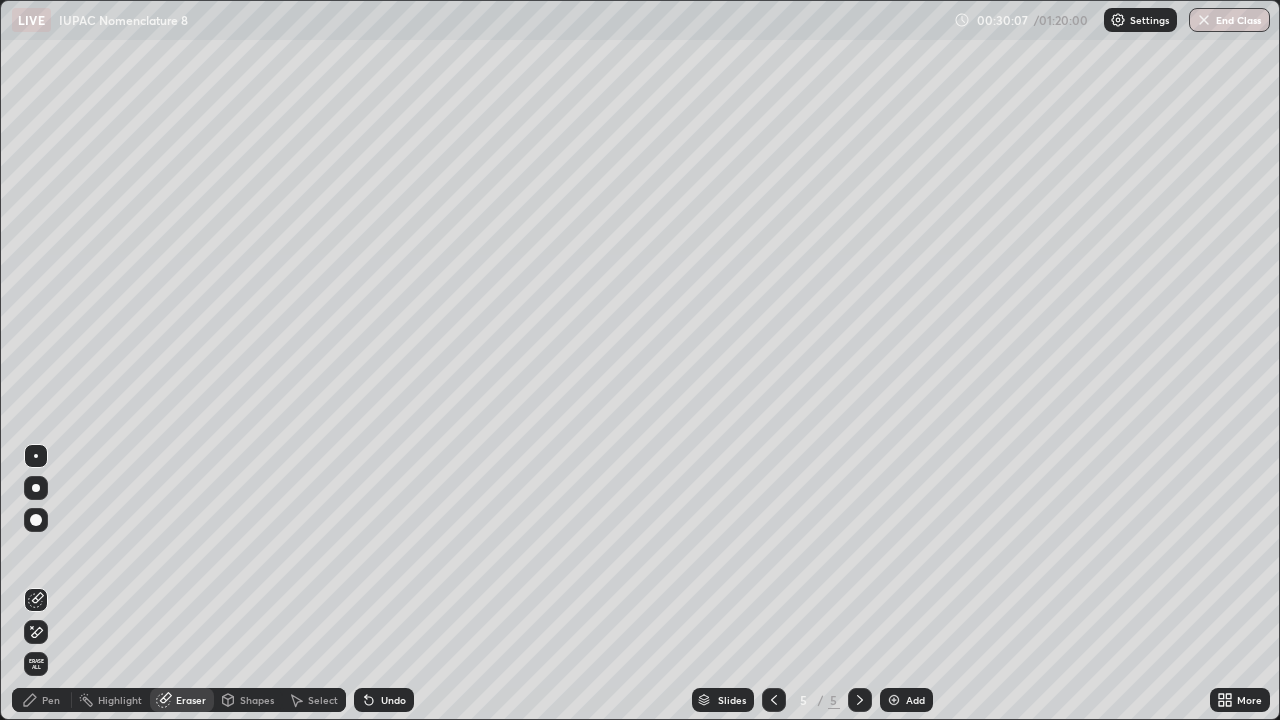 click on "Pen" at bounding box center [42, 700] 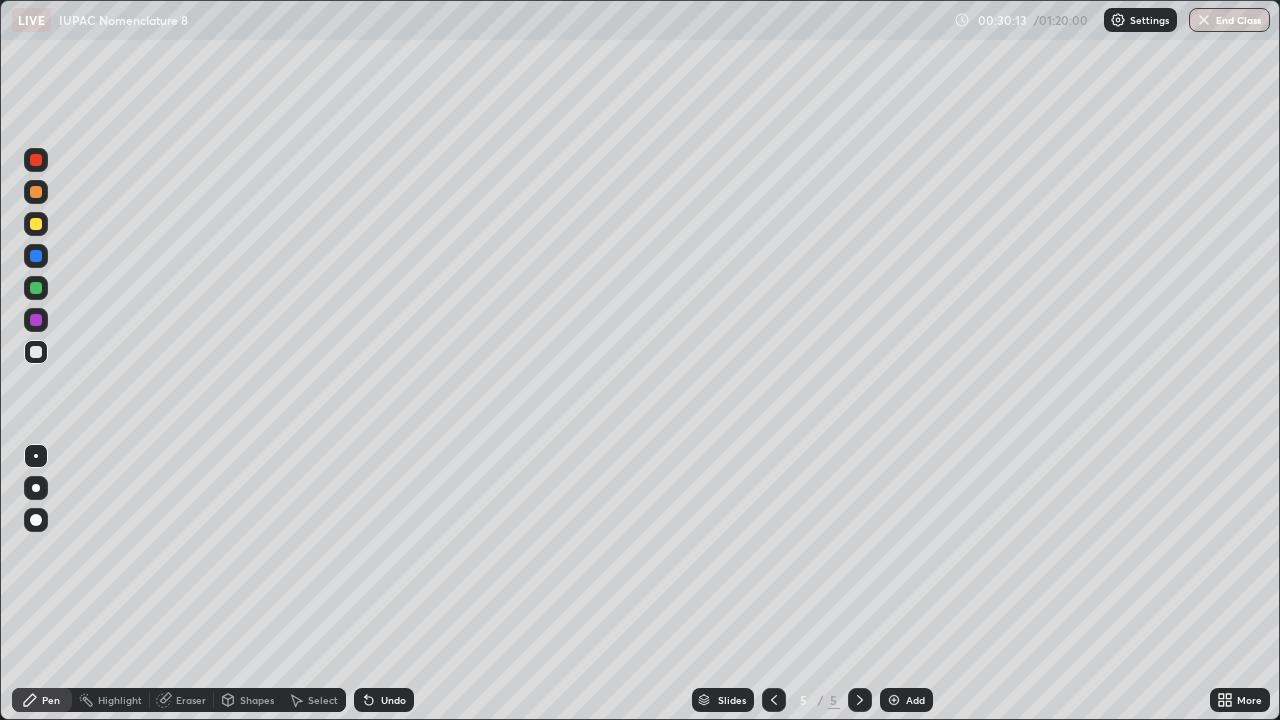 click on "Undo" at bounding box center (393, 700) 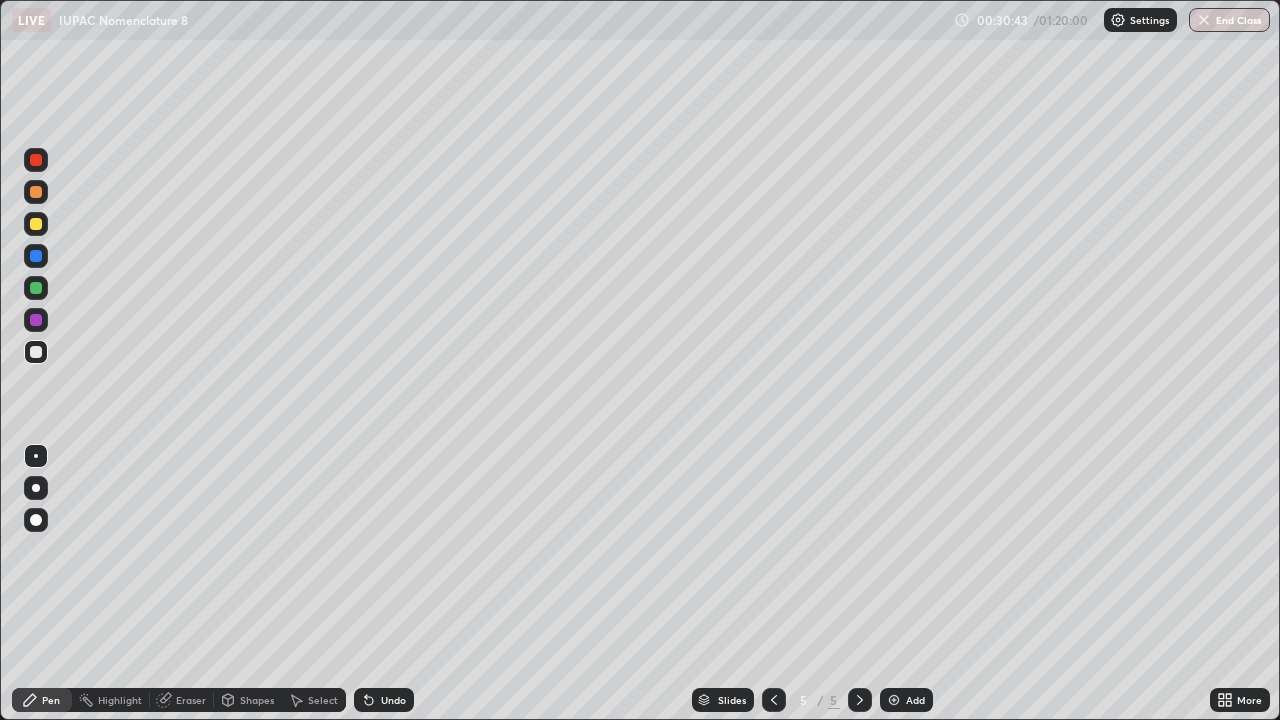 click on "Undo" at bounding box center (393, 700) 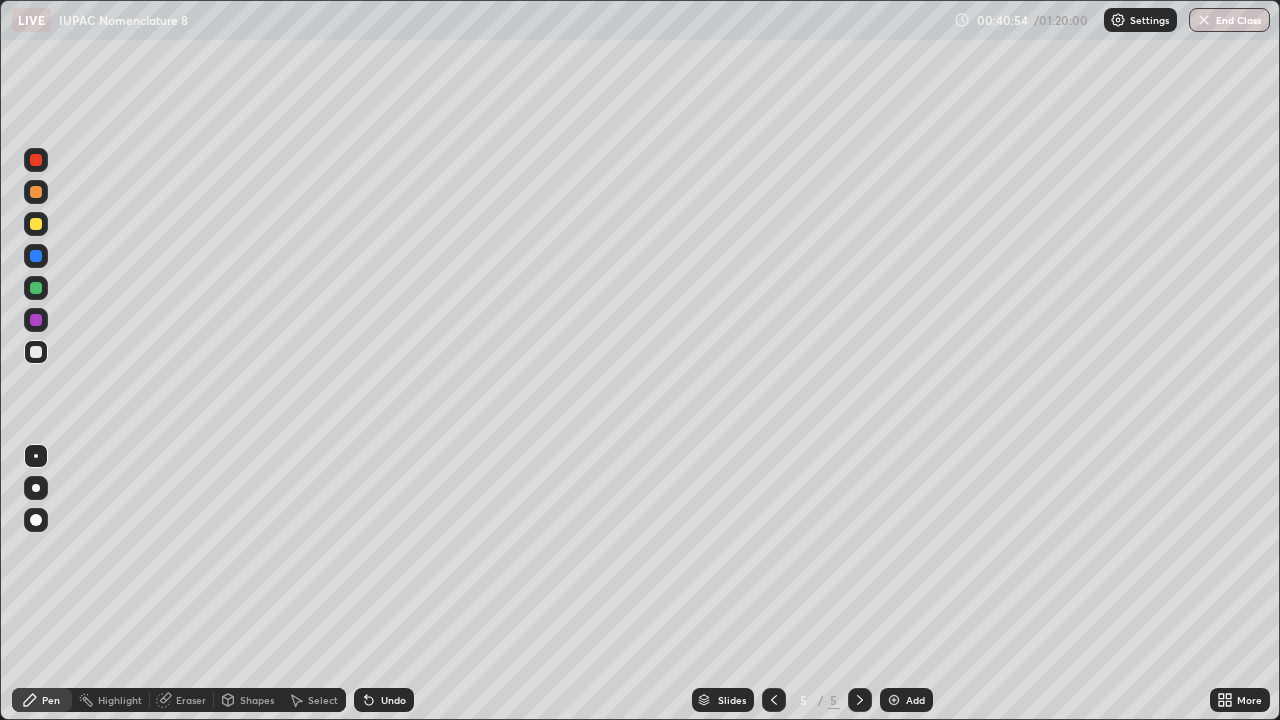 click at bounding box center [36, 224] 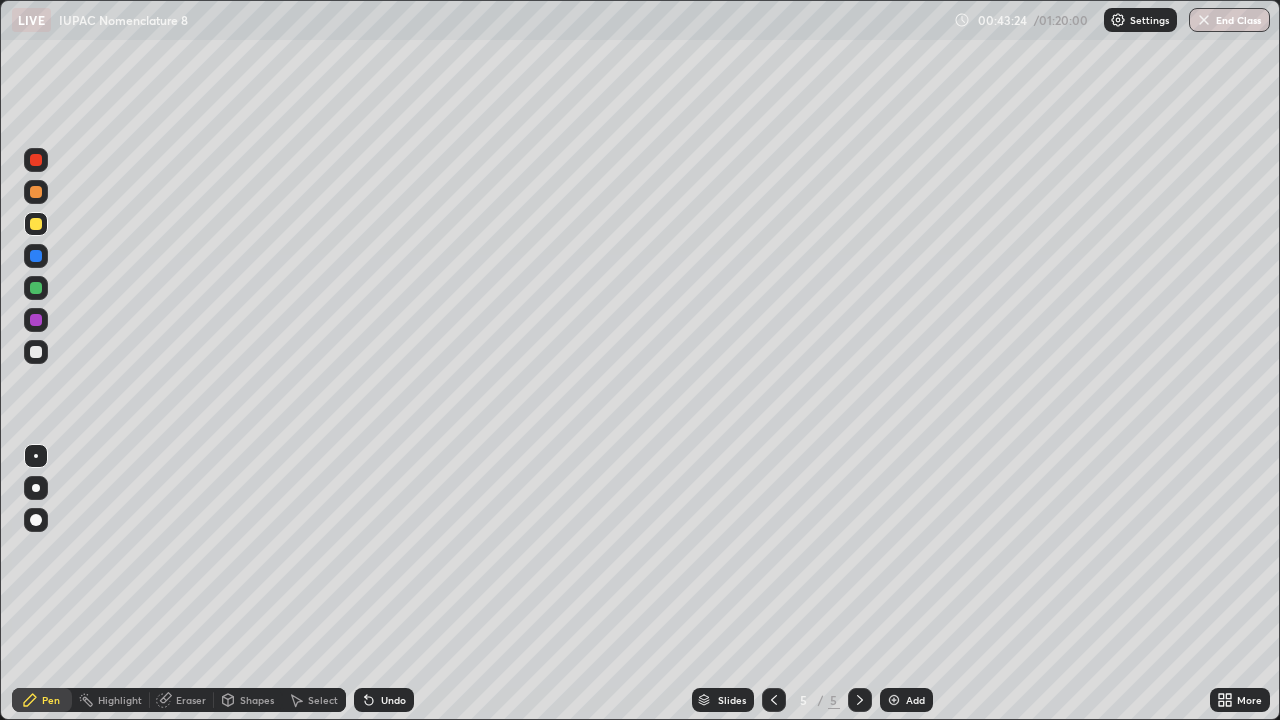 click on "Slides 5 / 5 Add" at bounding box center [812, 700] 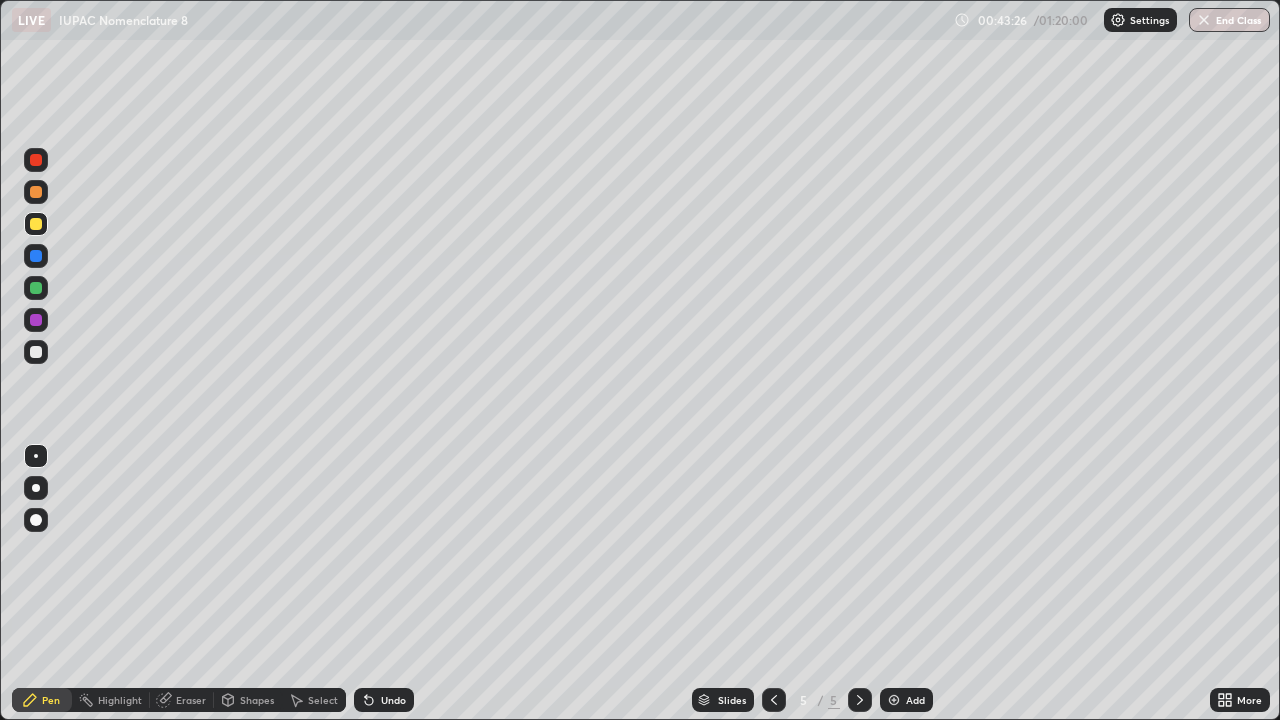 click at bounding box center (894, 700) 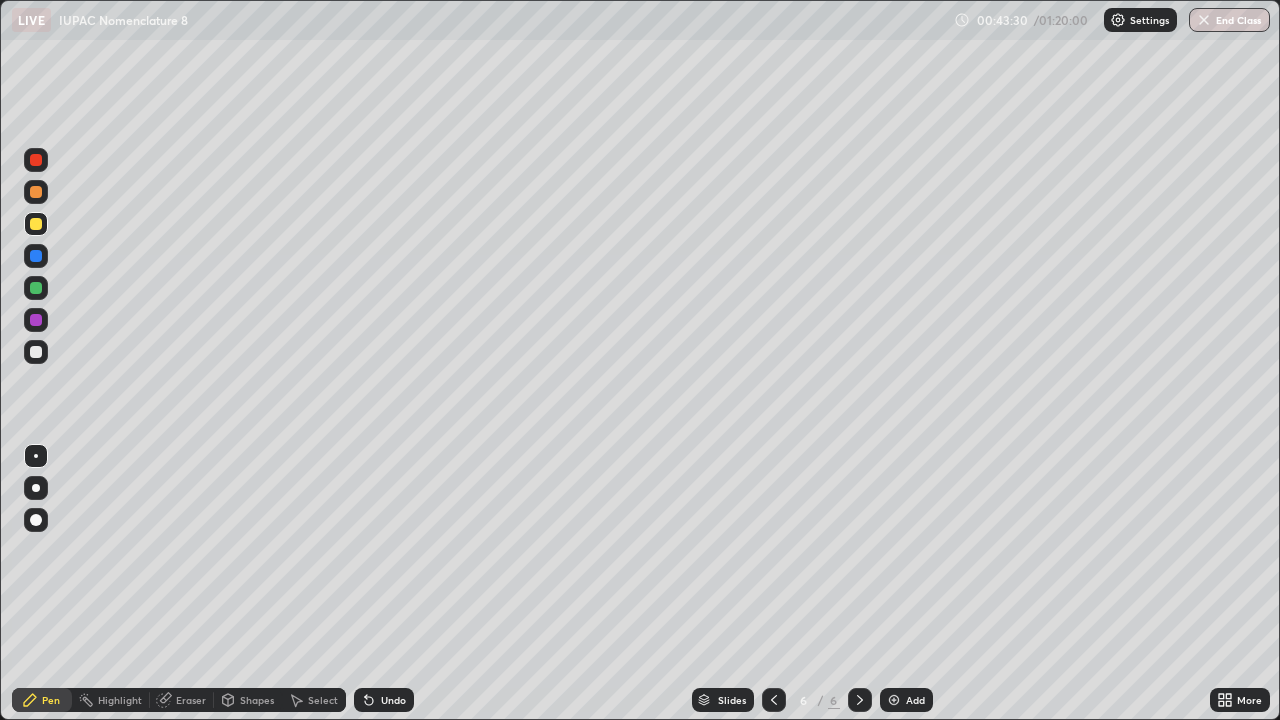 click at bounding box center [36, 352] 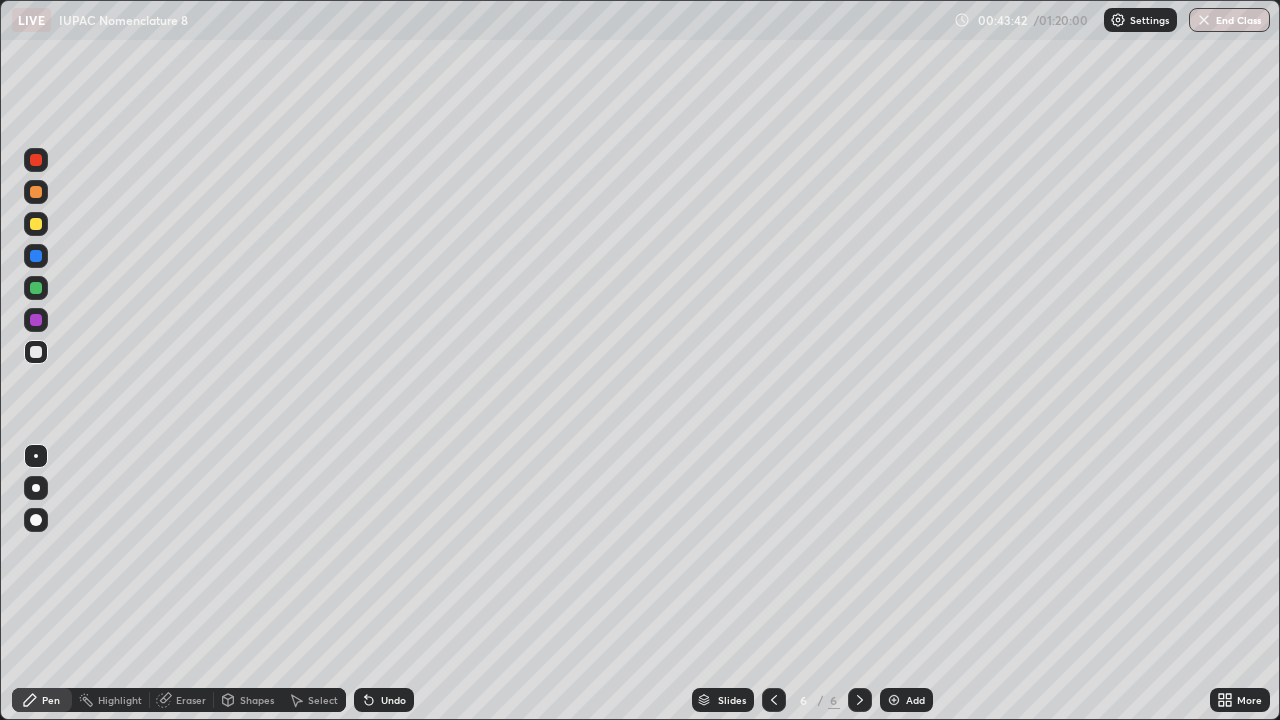 click on "Undo" at bounding box center (384, 700) 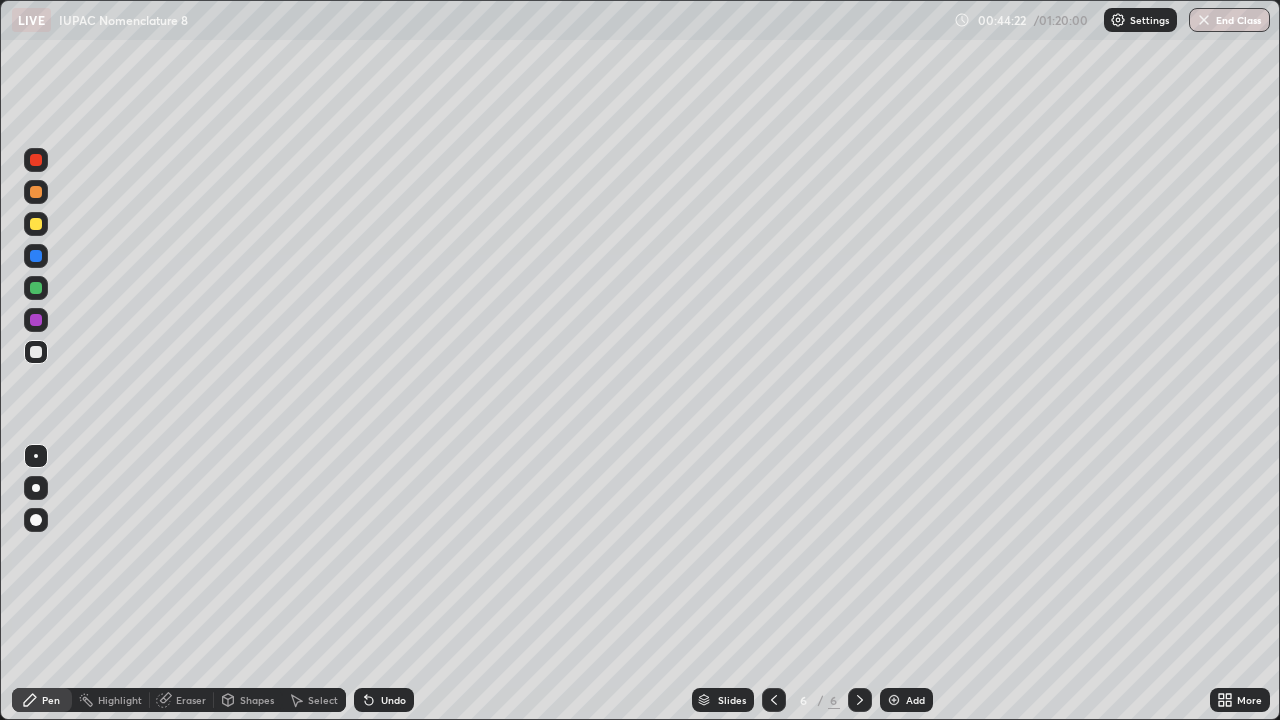 click on "Undo" at bounding box center [393, 700] 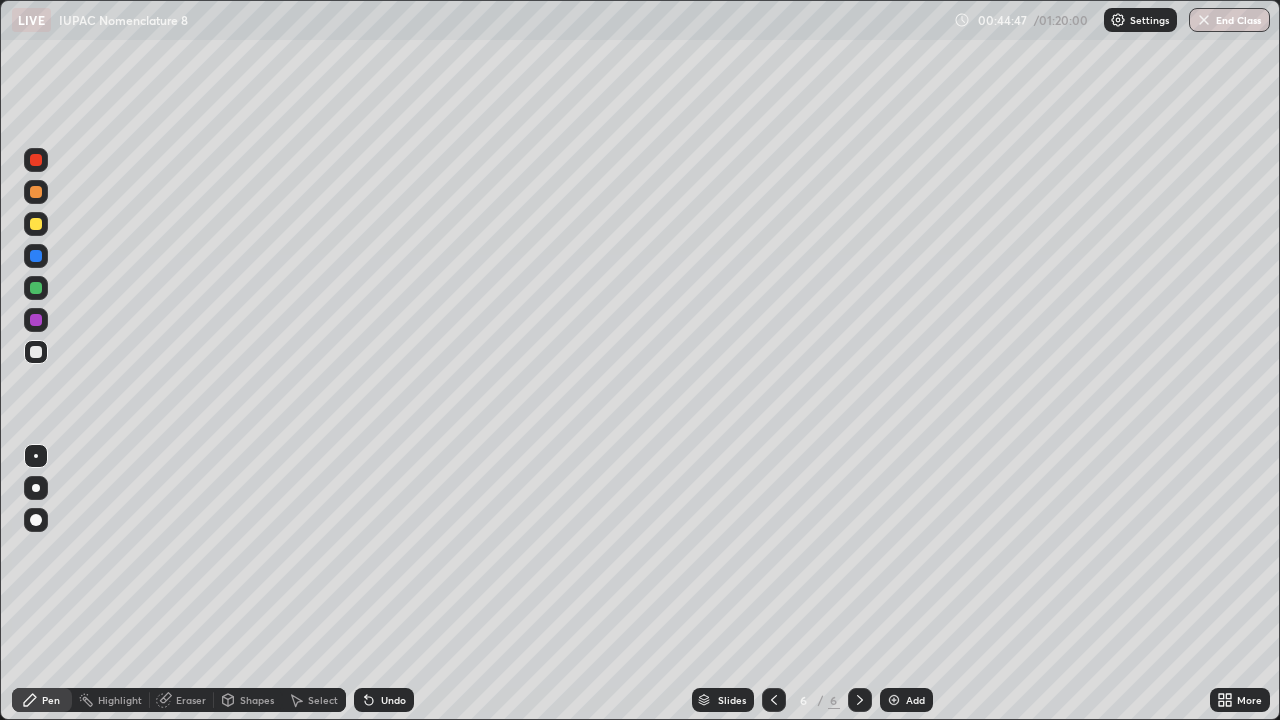 click on "Undo" at bounding box center [393, 700] 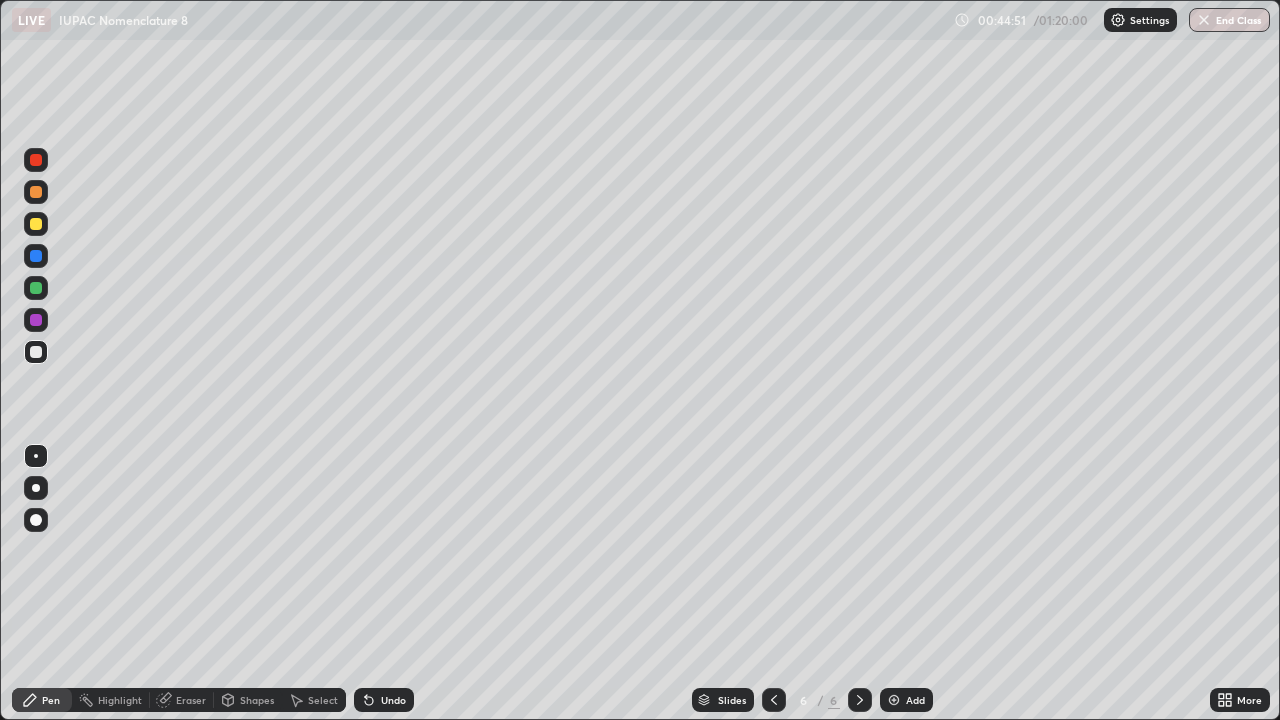 click on "Undo" at bounding box center [393, 700] 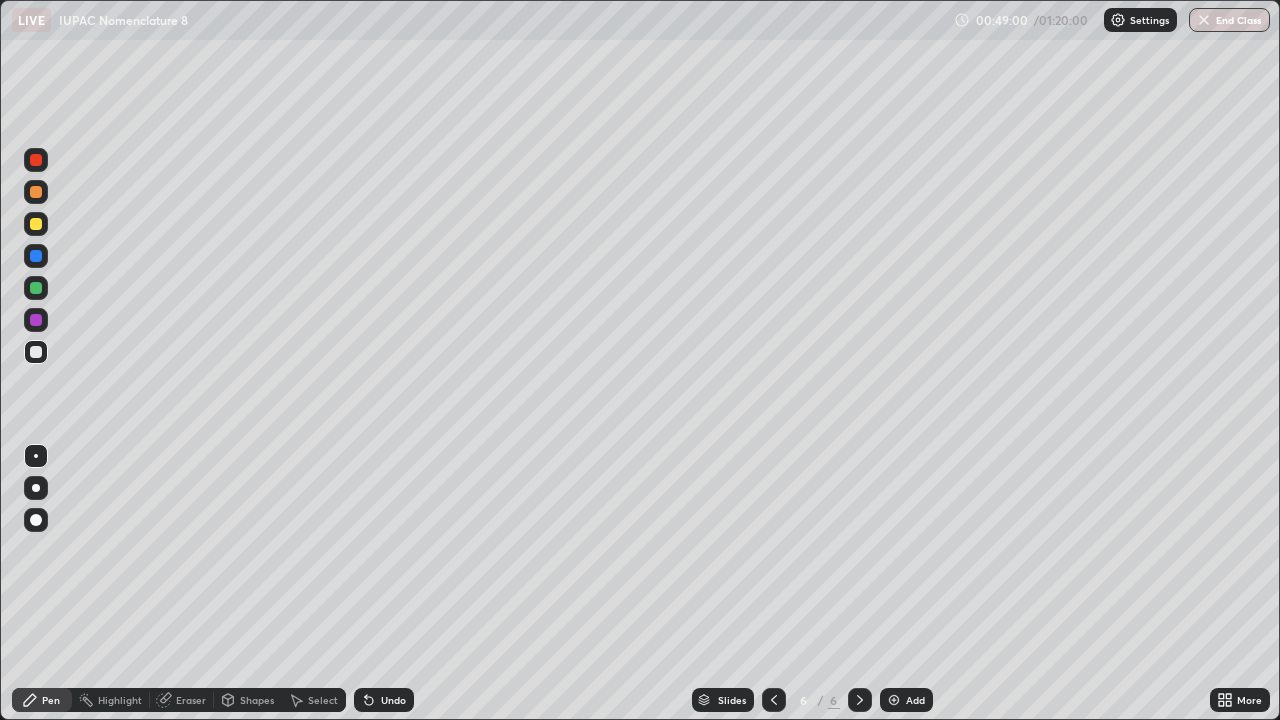 click 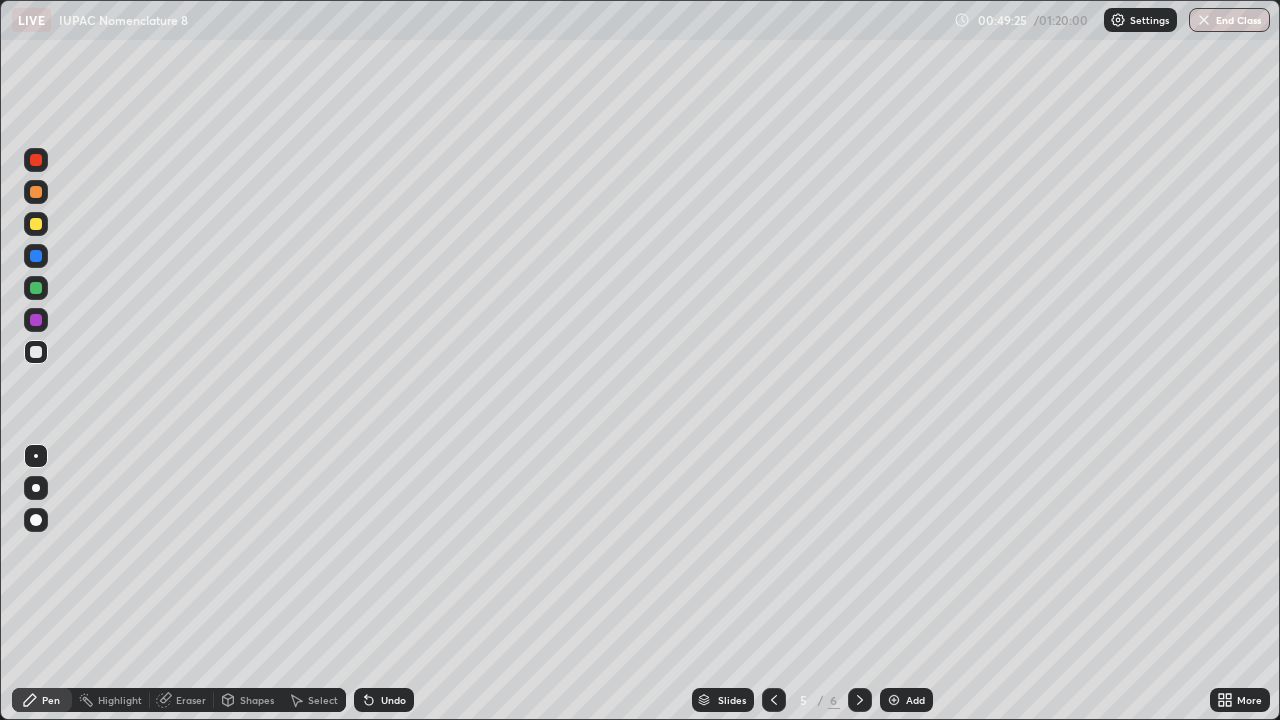 click 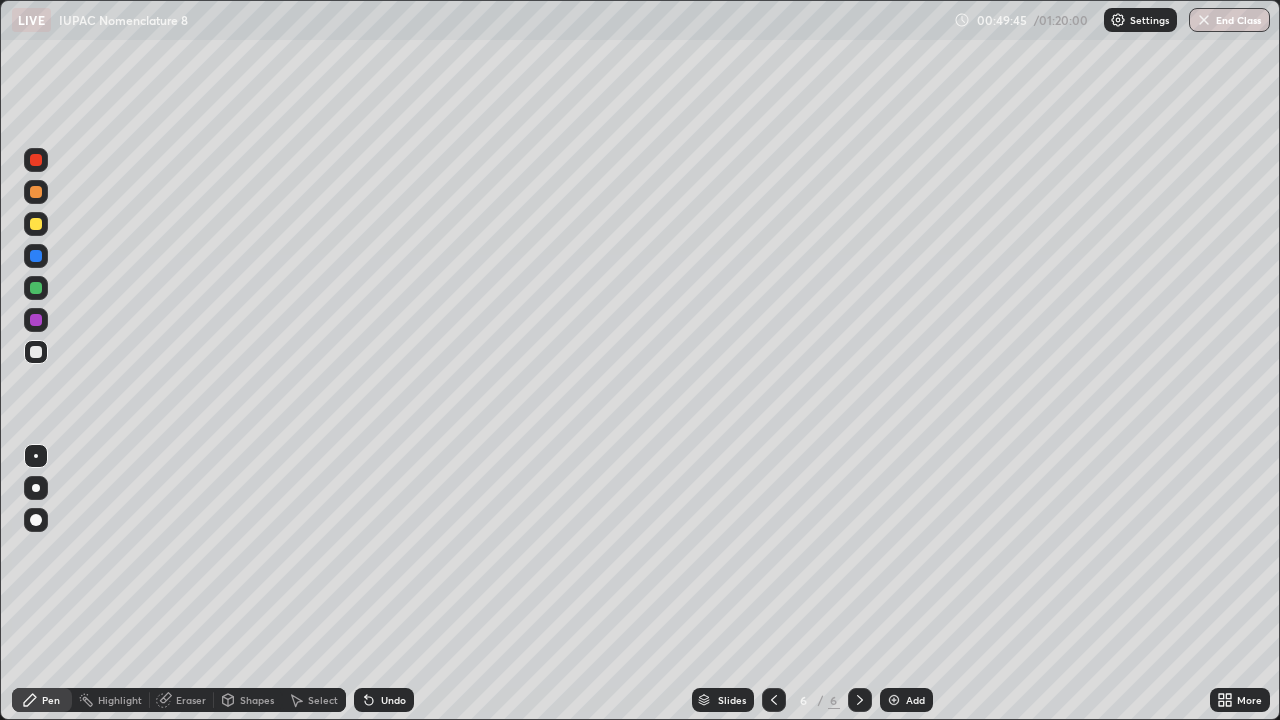 click at bounding box center (36, 224) 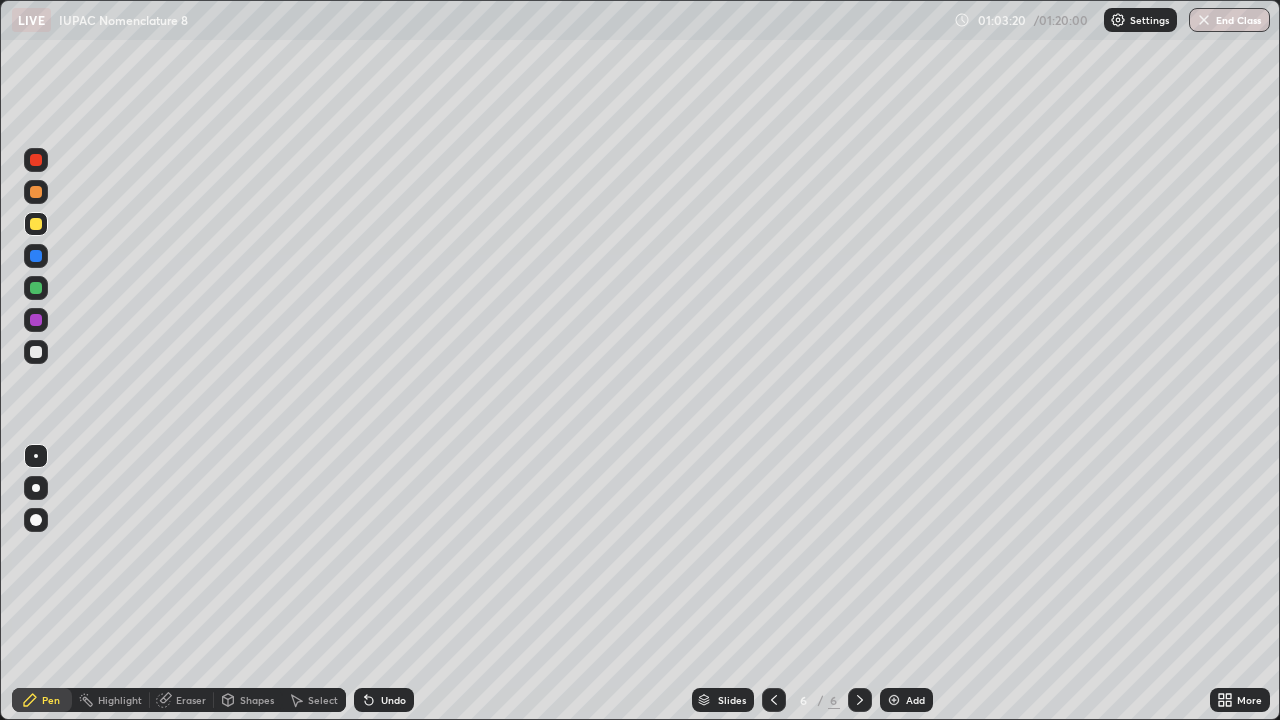 click at bounding box center (36, 352) 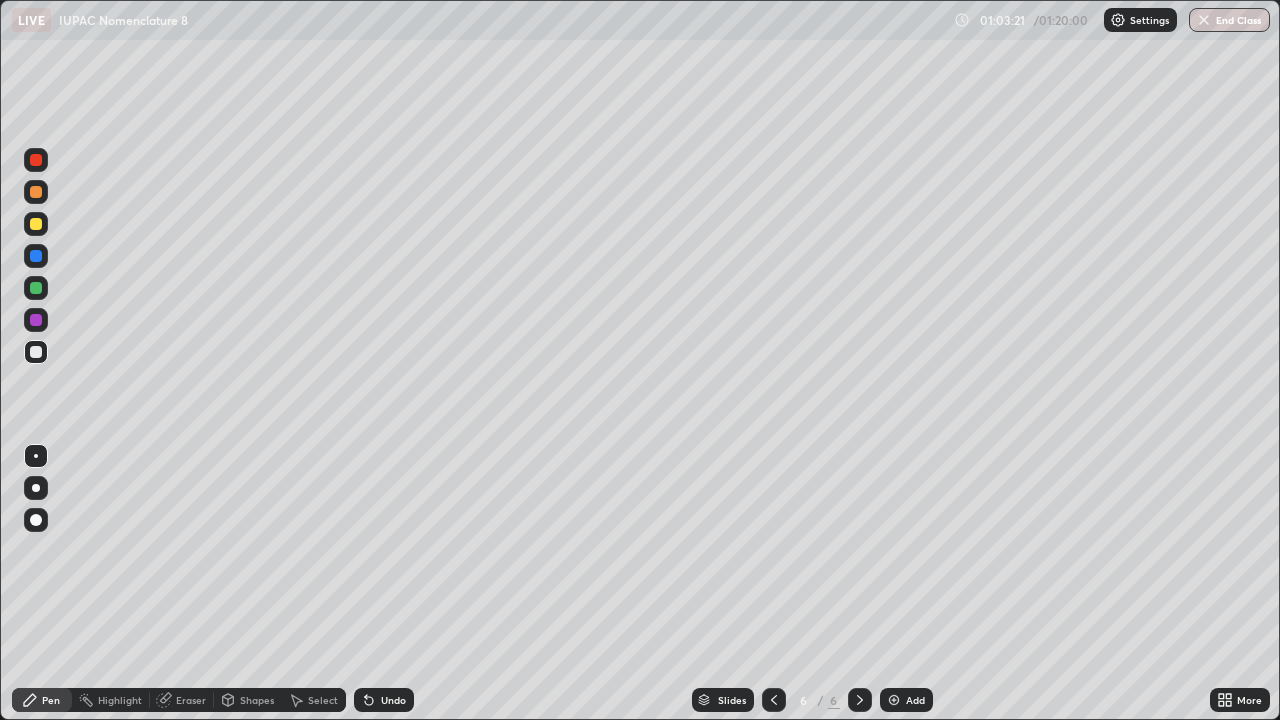 click at bounding box center [36, 224] 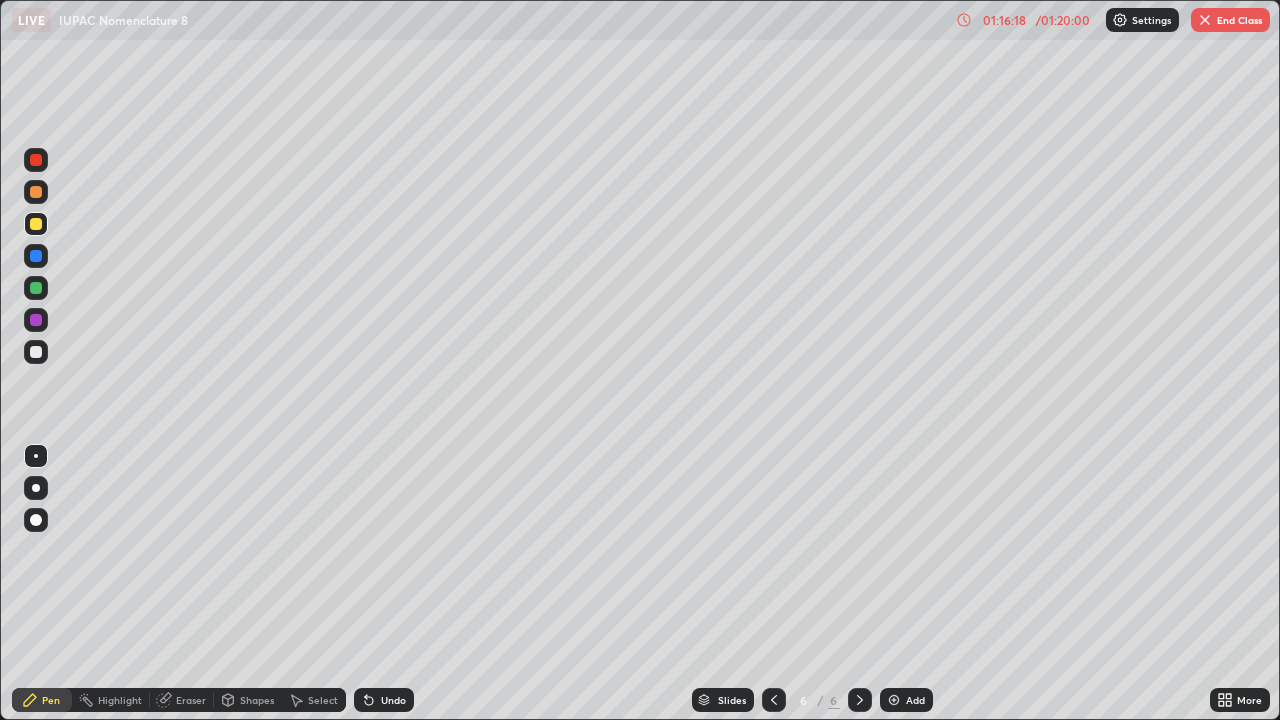 click on "End Class" at bounding box center (1230, 20) 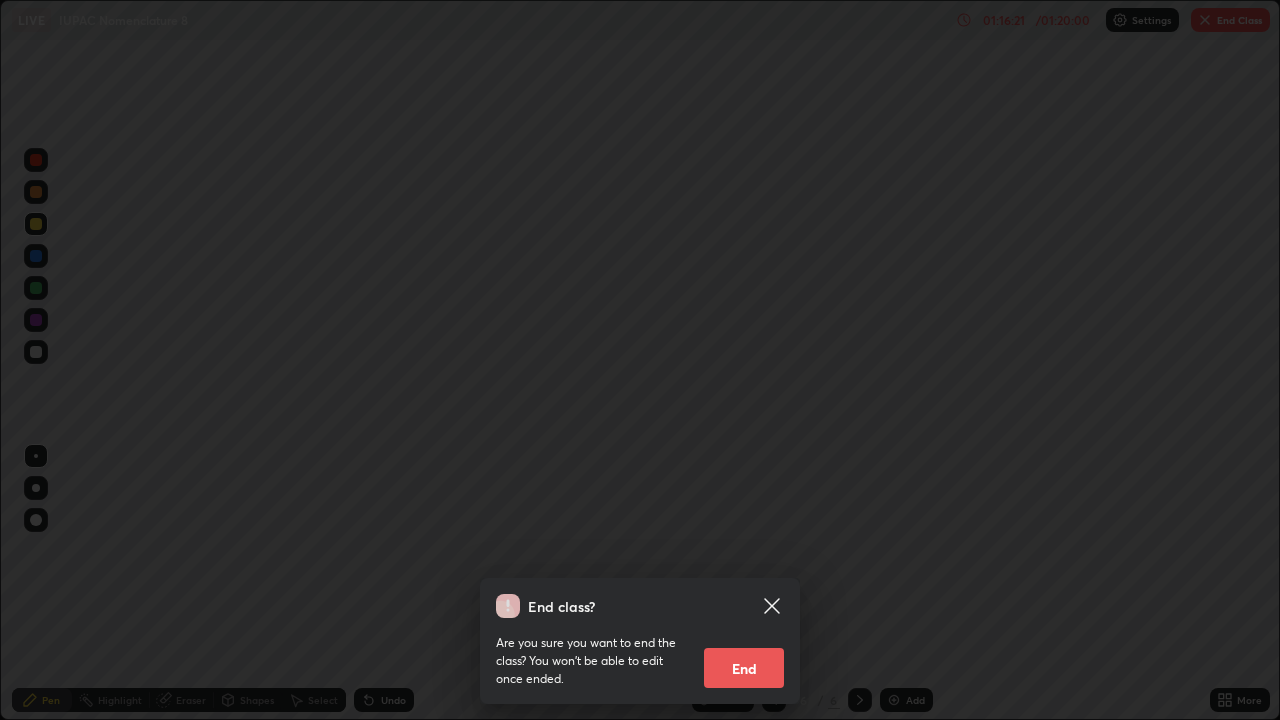 click on "End" at bounding box center (744, 668) 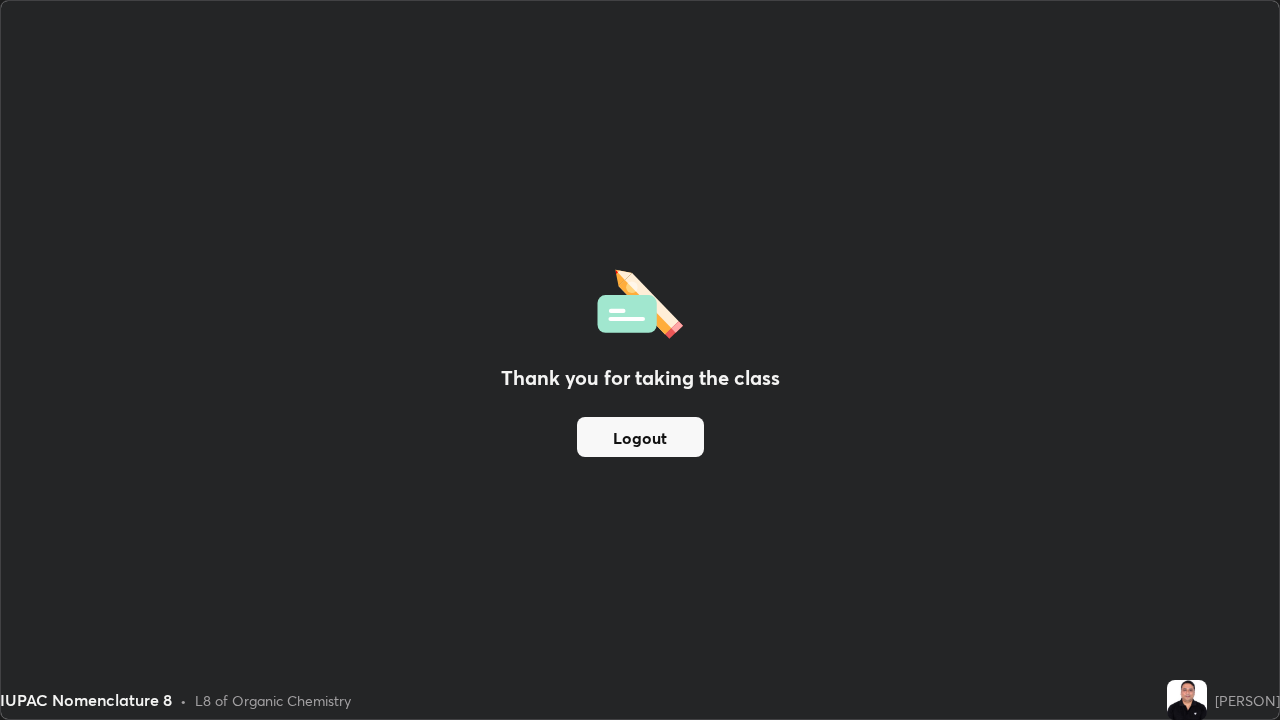 click on "Slides 6 / 6 Add" at bounding box center (812, 700) 